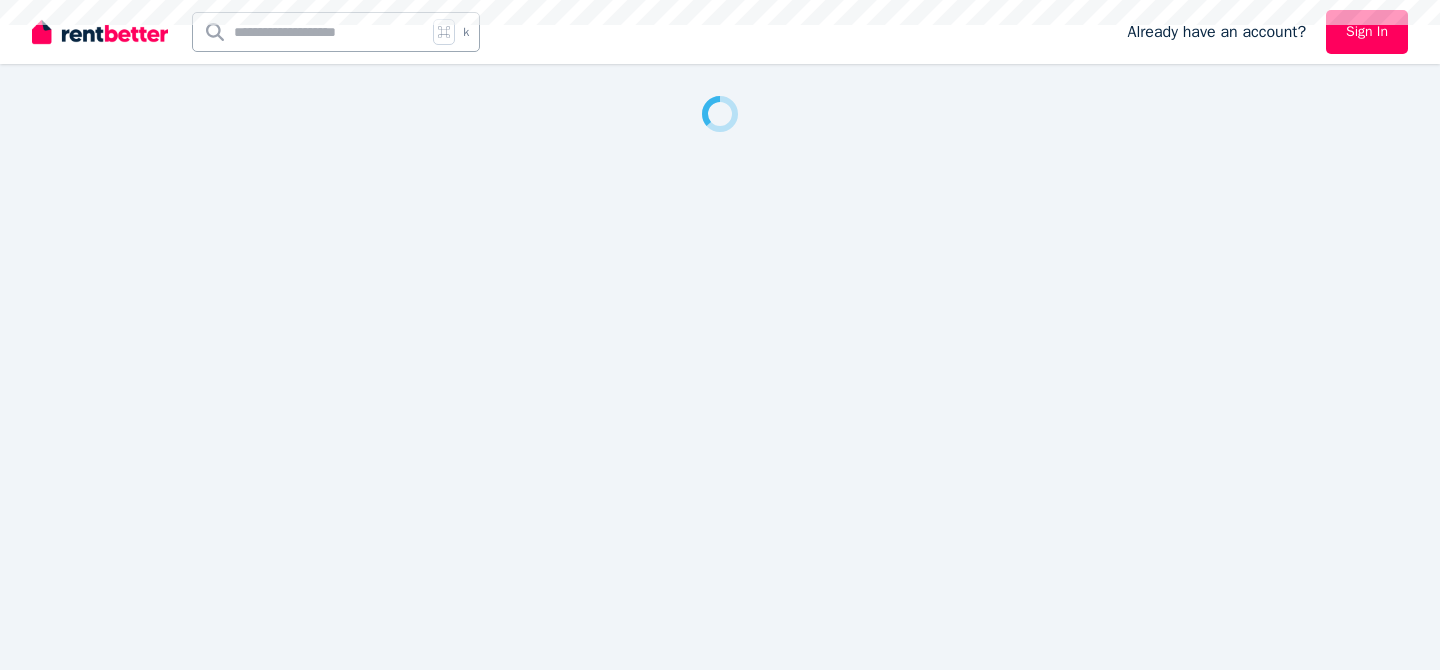 scroll, scrollTop: 0, scrollLeft: 0, axis: both 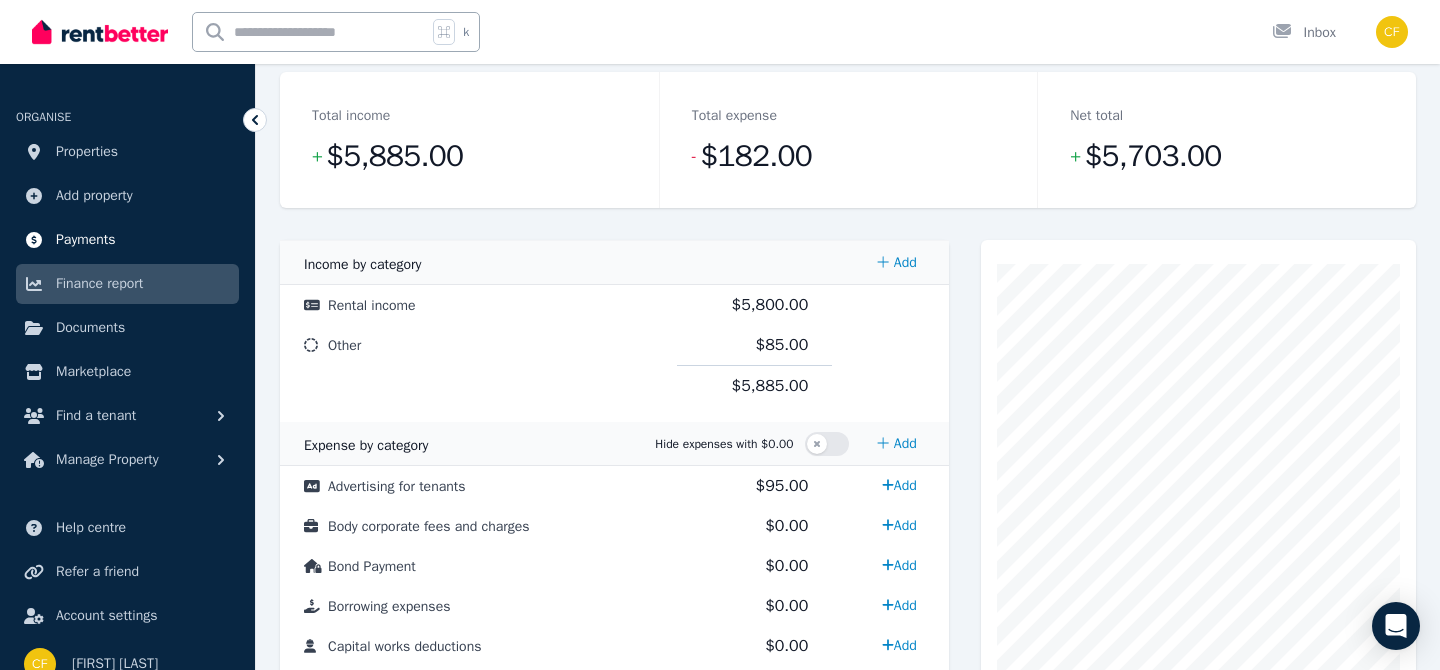 click on "Payments" at bounding box center [86, 240] 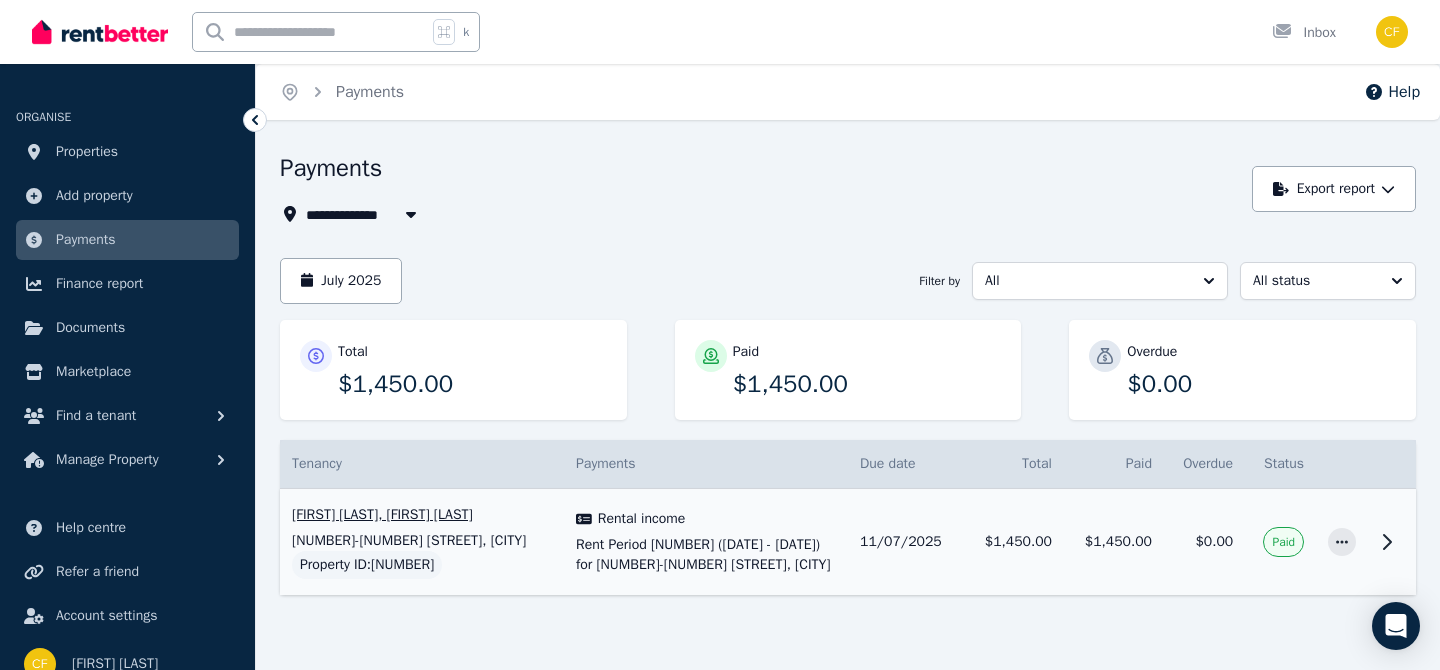 scroll, scrollTop: 17, scrollLeft: 0, axis: vertical 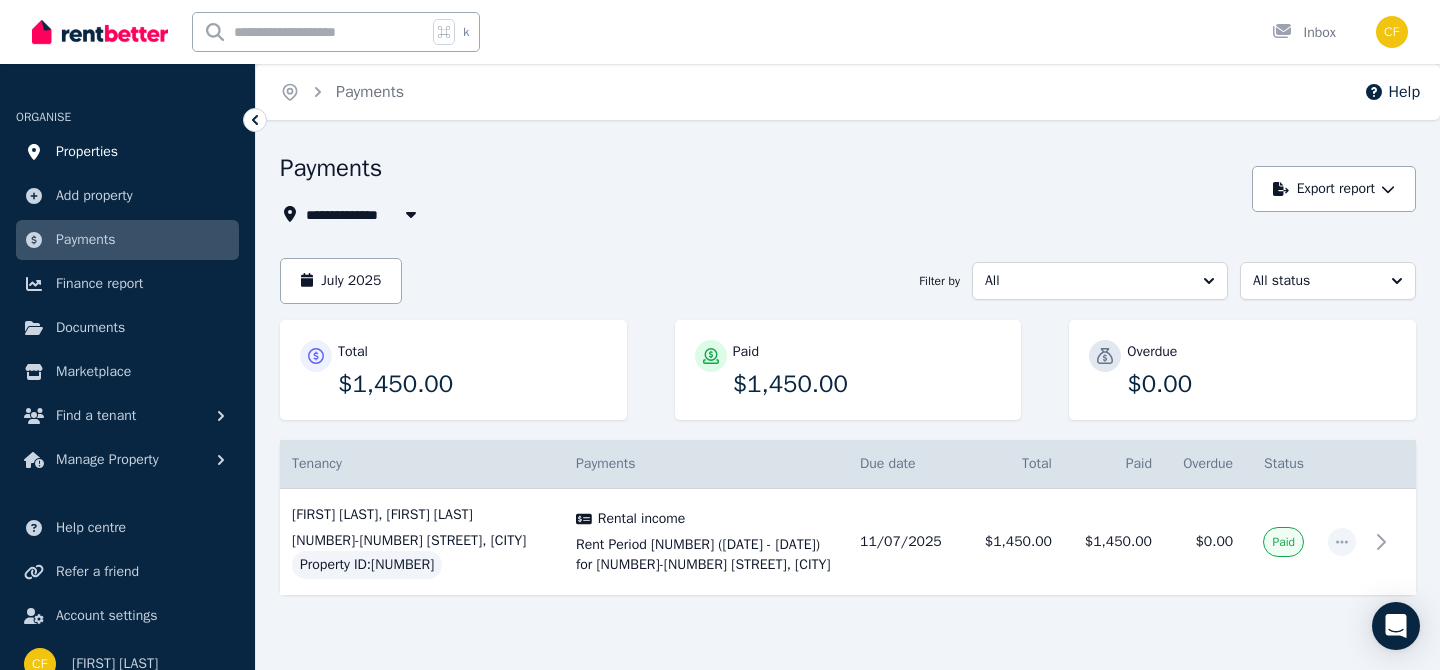 click on "Properties" at bounding box center [87, 152] 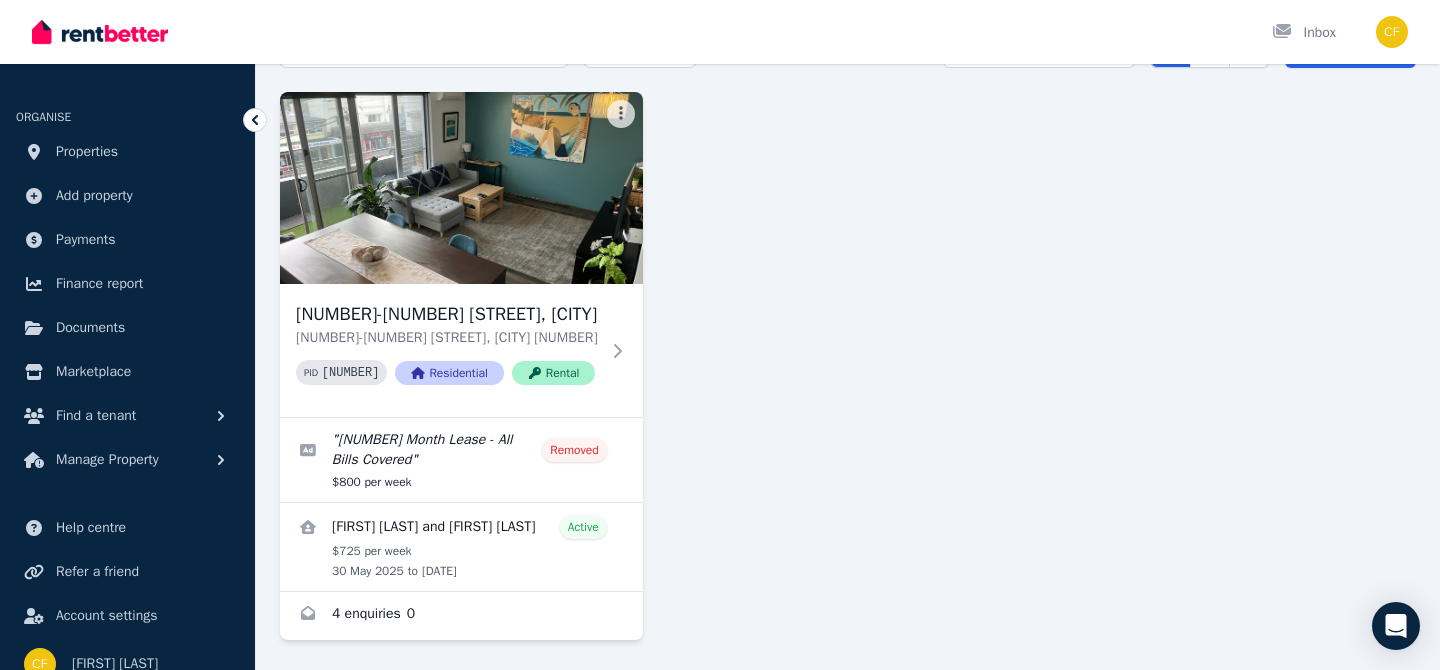 scroll, scrollTop: 194, scrollLeft: 0, axis: vertical 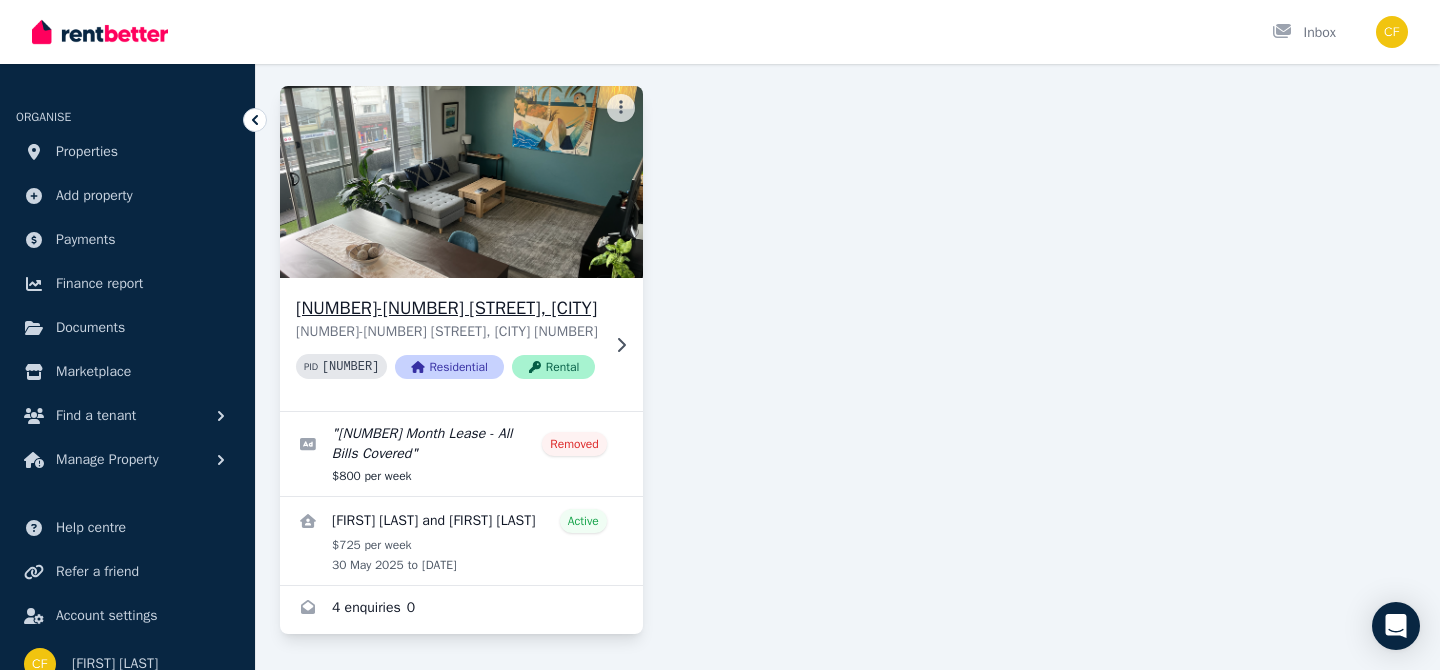 click on "[NUMBER]-[NUMBER] [STREET], [CITY]" at bounding box center (447, 308) 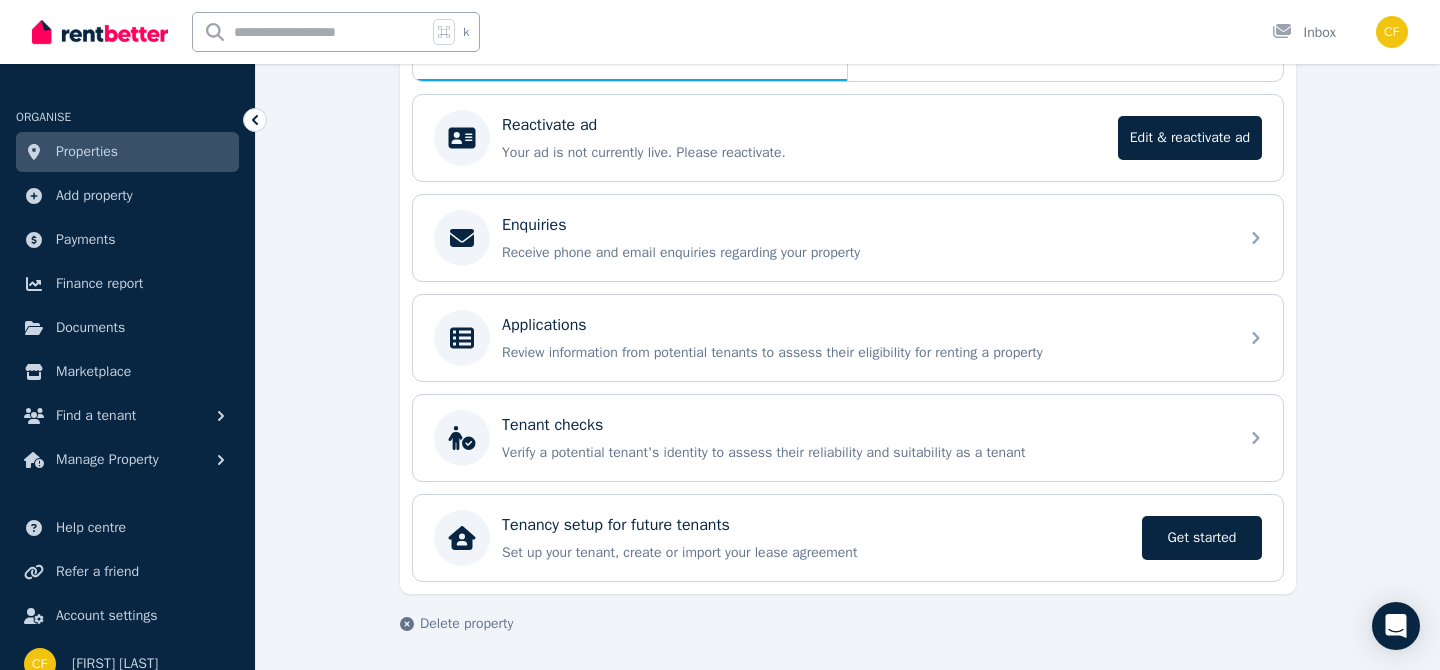 scroll, scrollTop: 92, scrollLeft: 0, axis: vertical 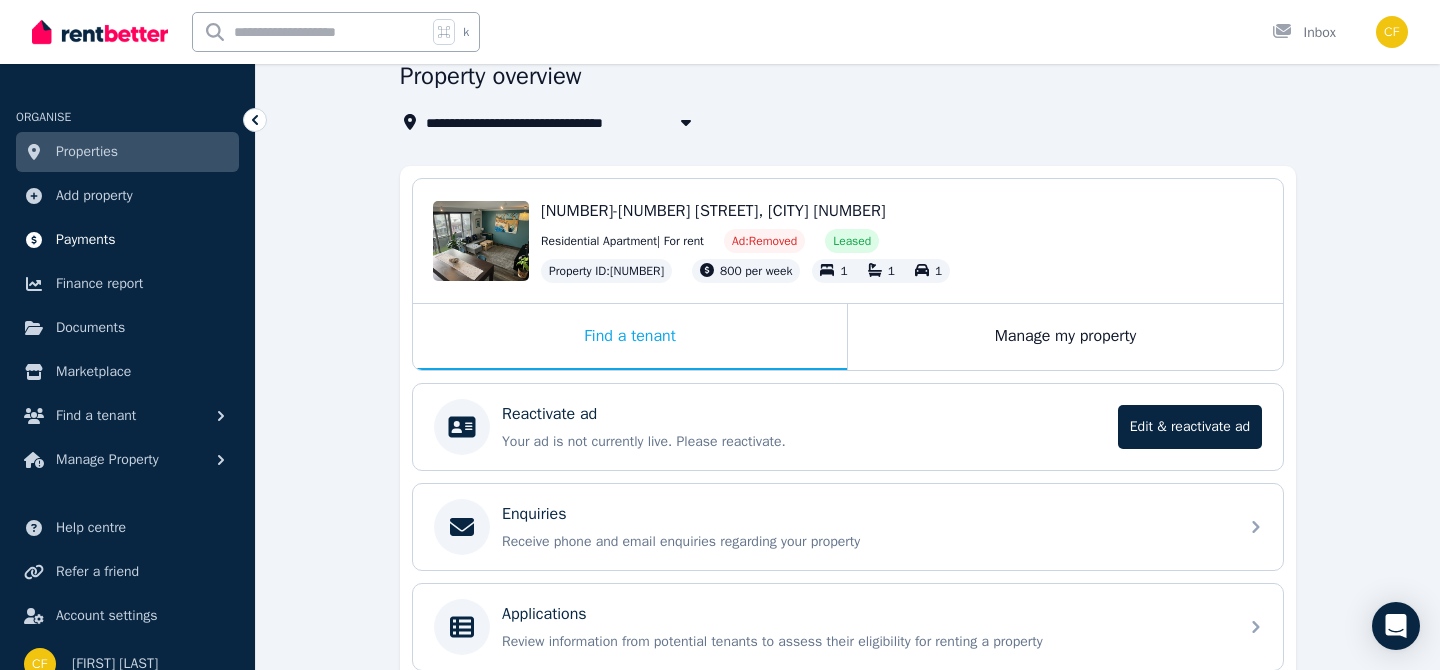 click on "Payments" at bounding box center (86, 240) 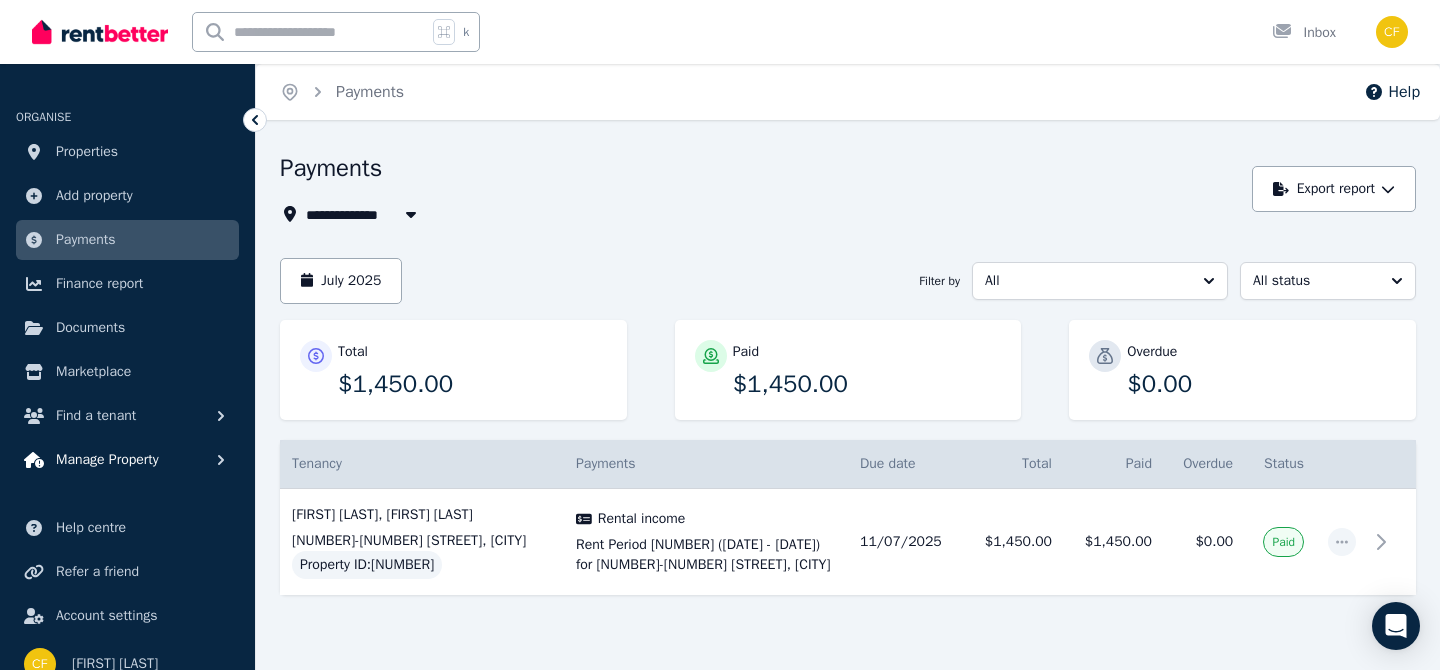 click on "Manage Property" at bounding box center (127, 460) 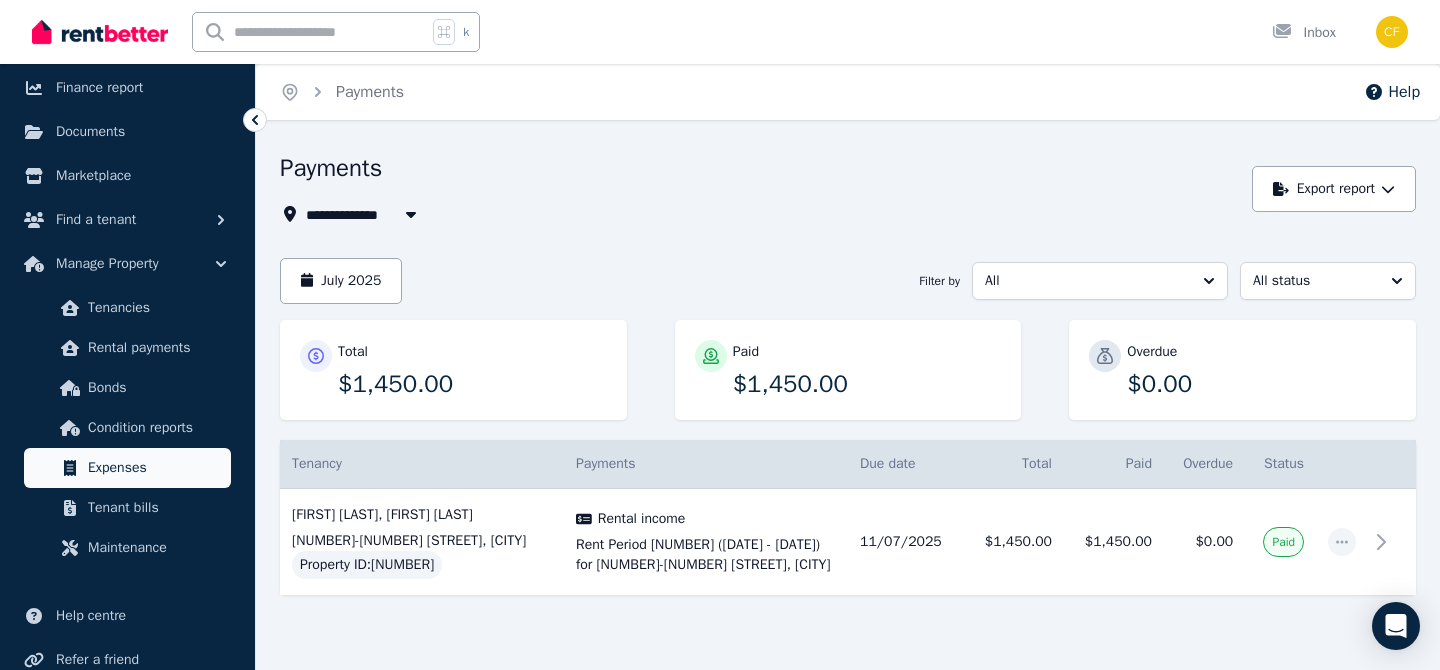 scroll, scrollTop: 202, scrollLeft: 0, axis: vertical 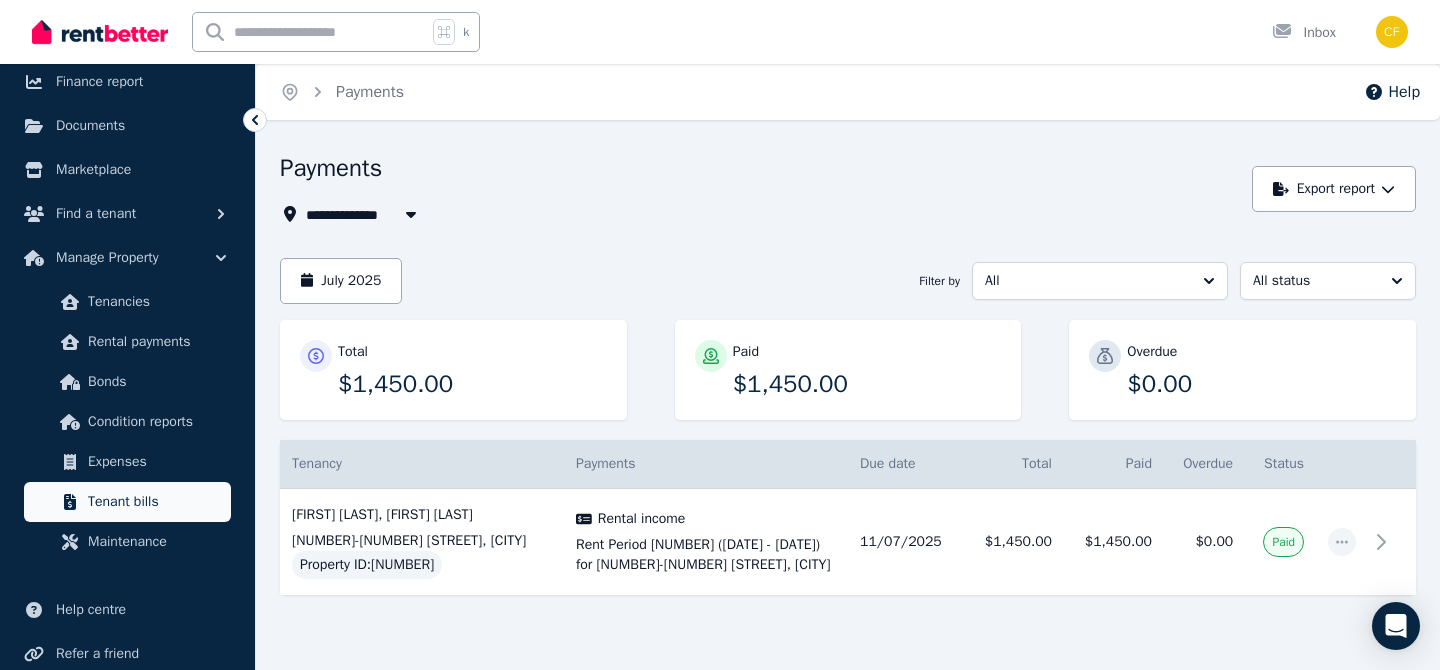 click on "Tenant bills" at bounding box center (155, 502) 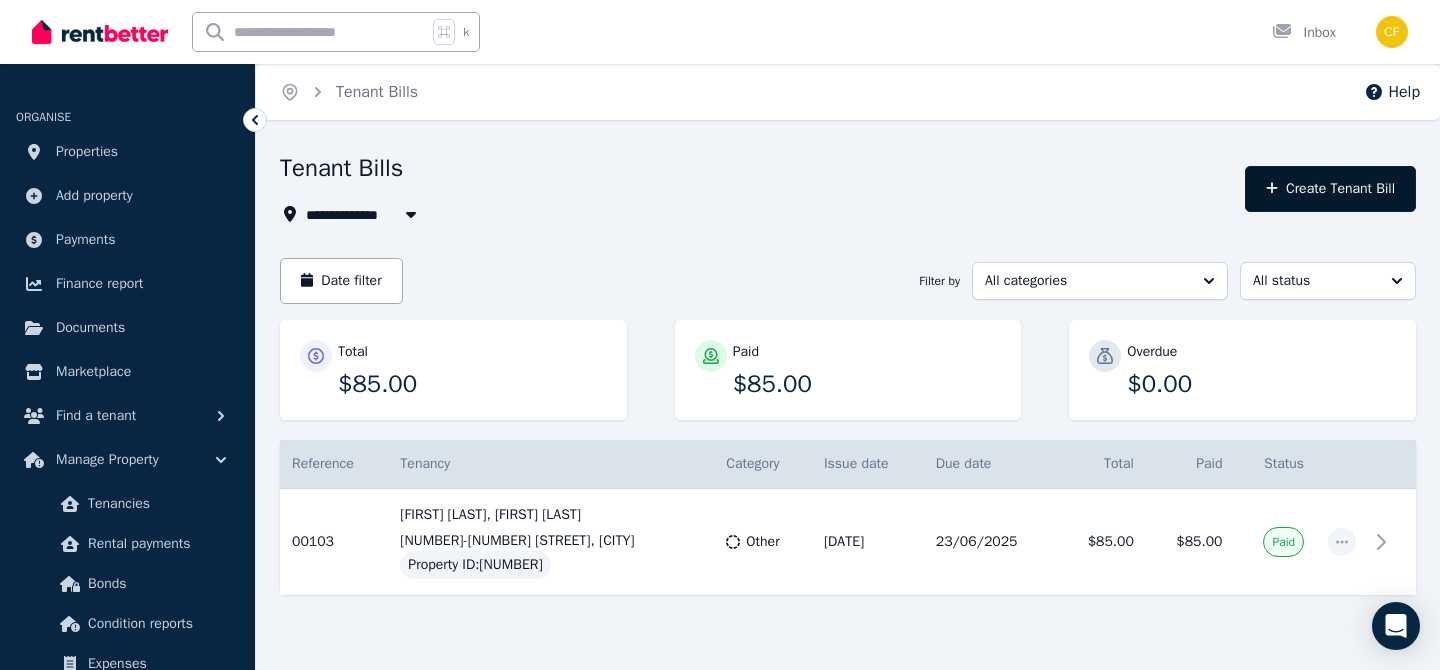 click on "Create Tenant Bill" at bounding box center (1330, 189) 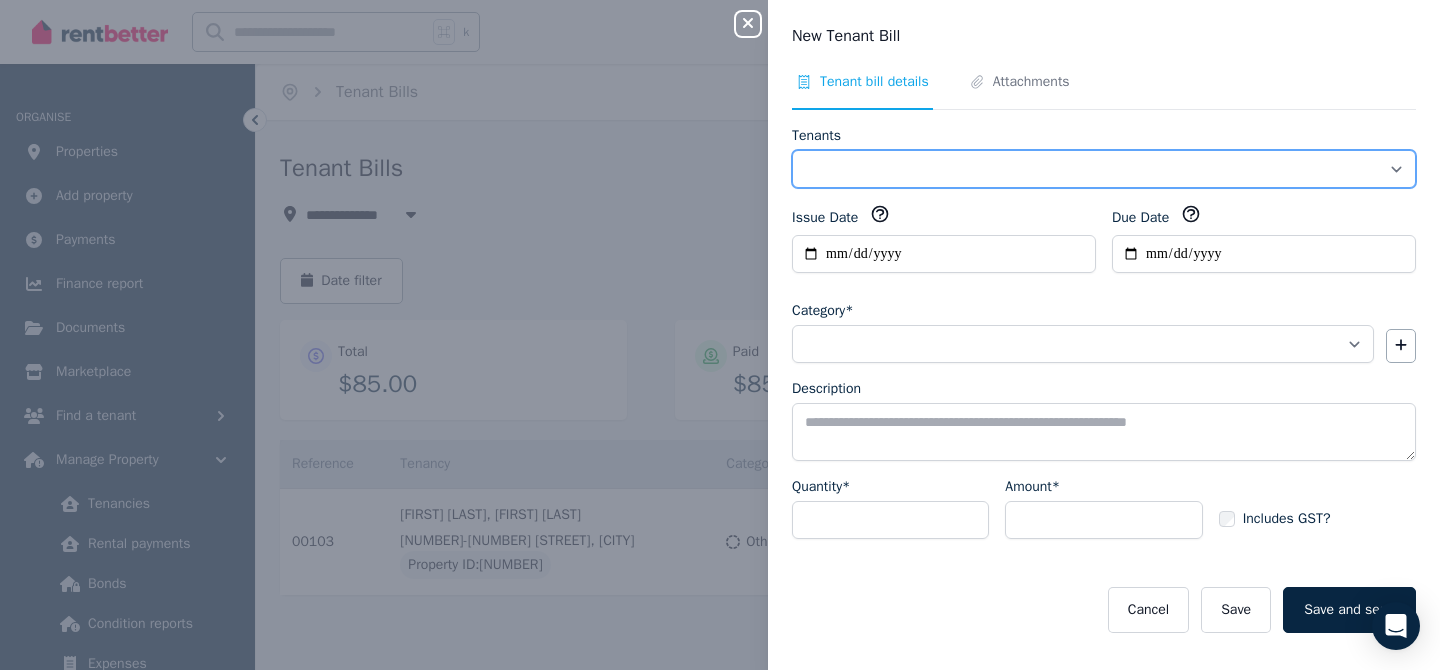 click on "**********" at bounding box center (1104, 169) 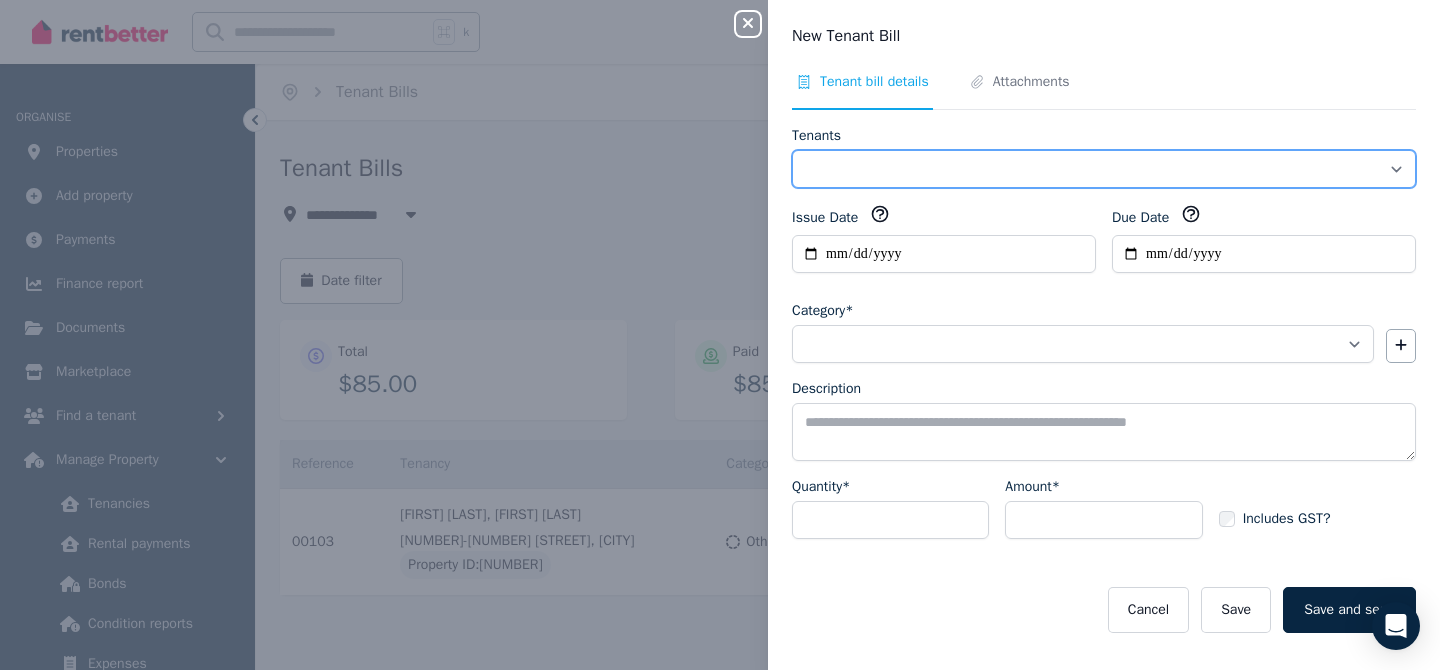 select on "**********" 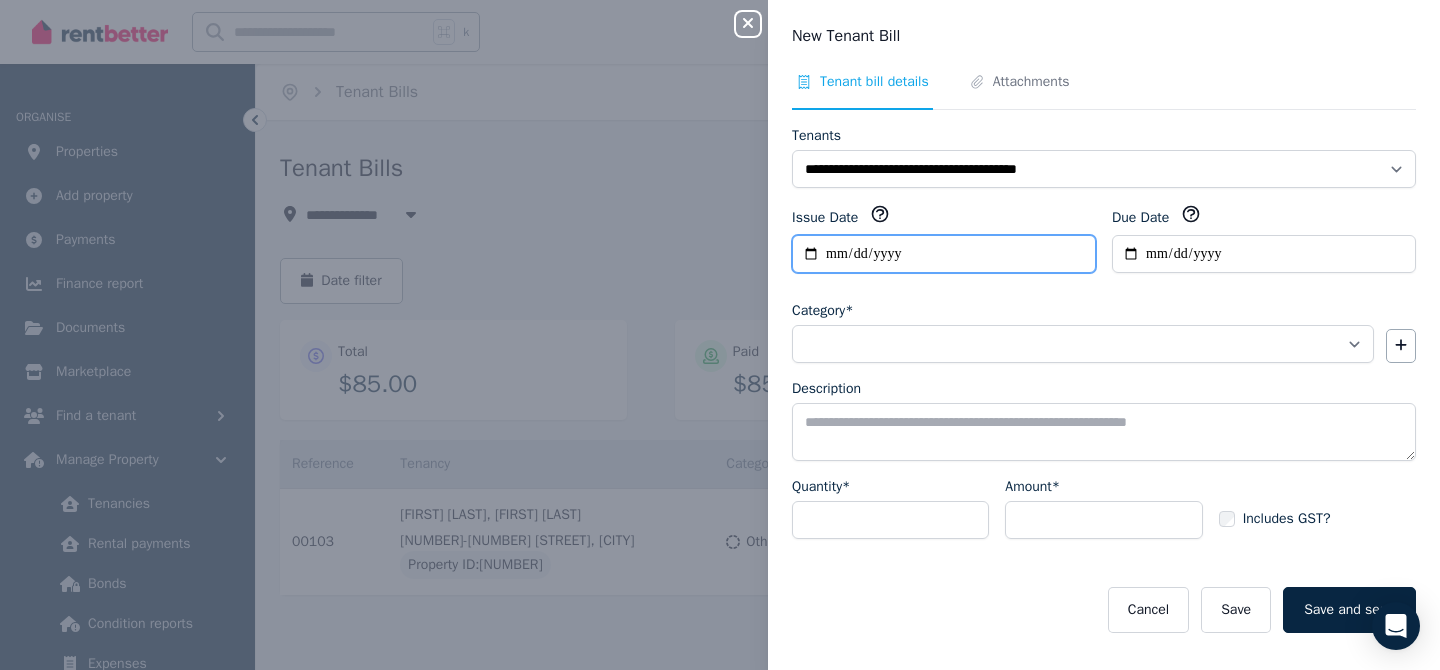 click on "**********" at bounding box center (944, 254) 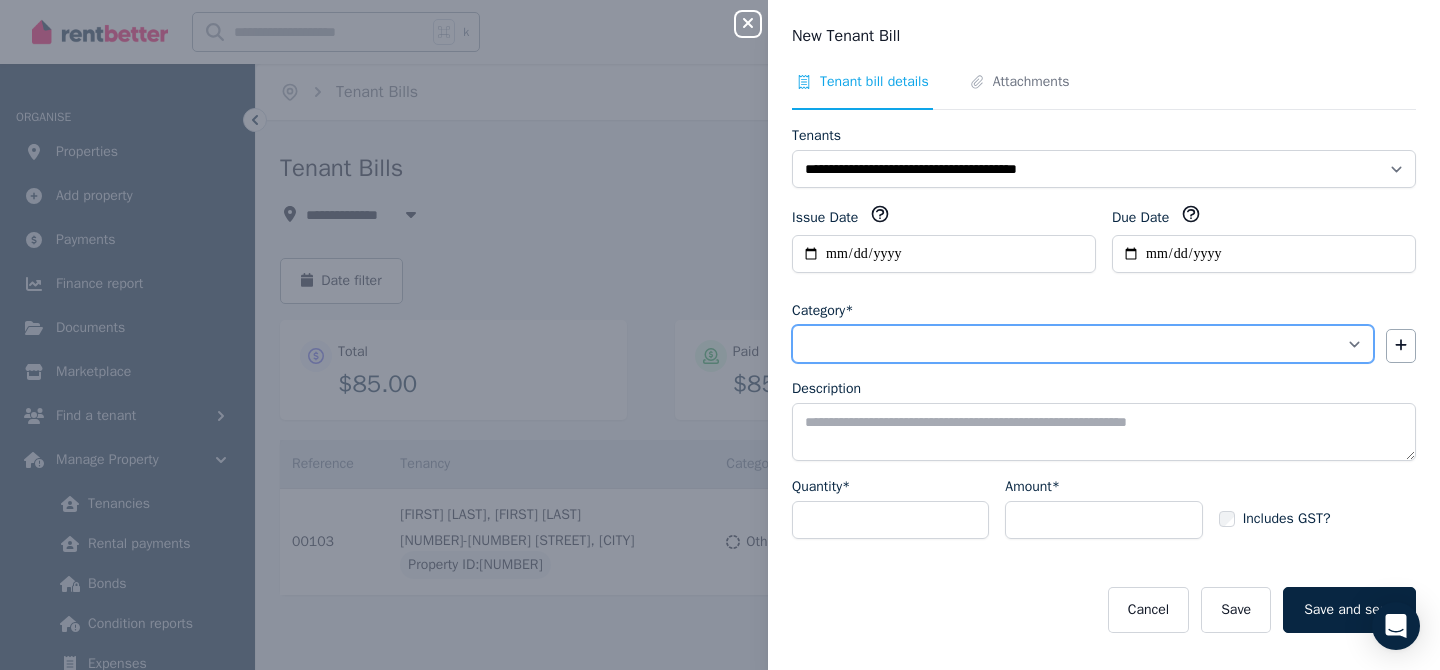 click on "**********" at bounding box center (1083, 344) 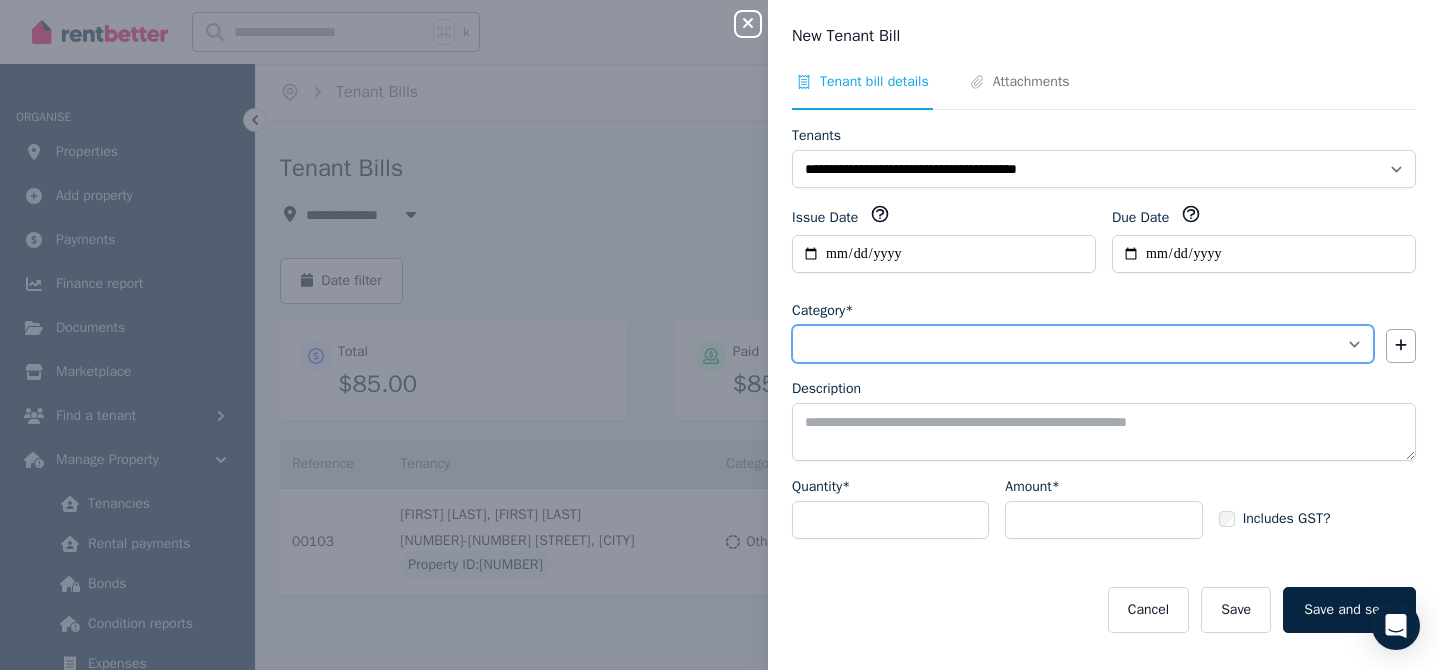select on "**********" 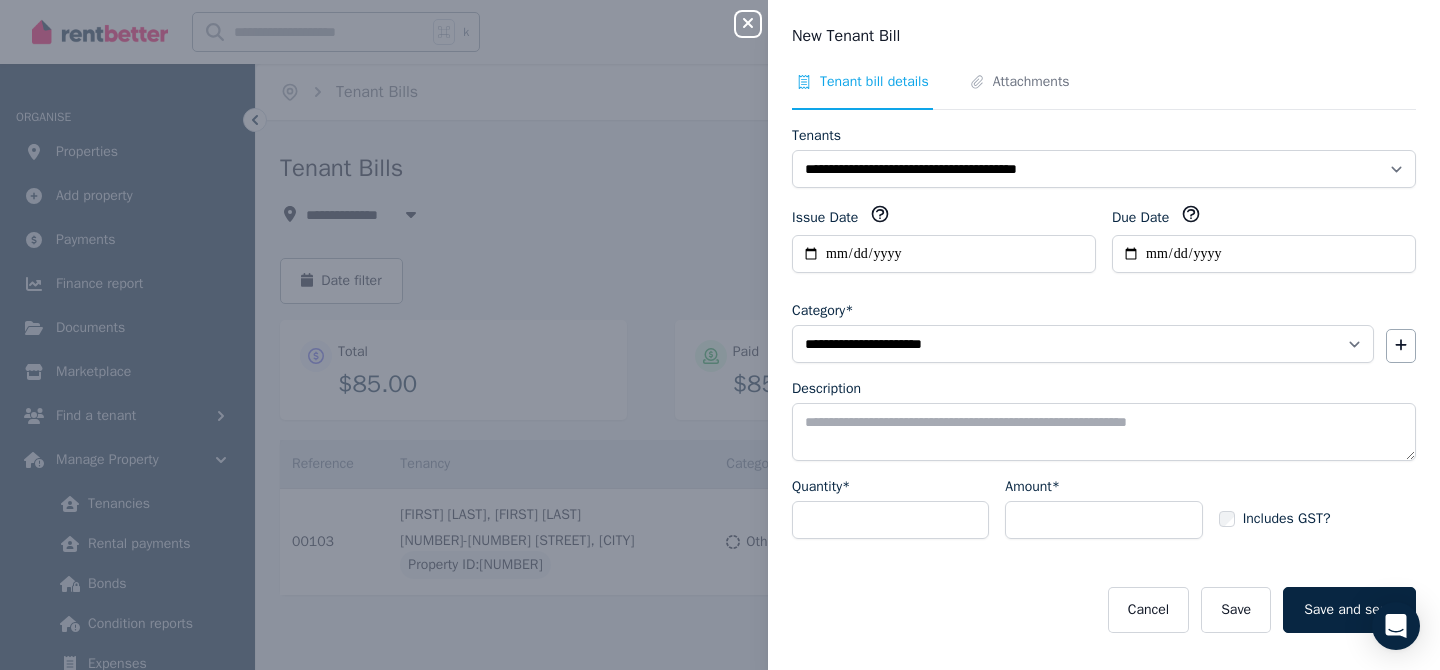 click 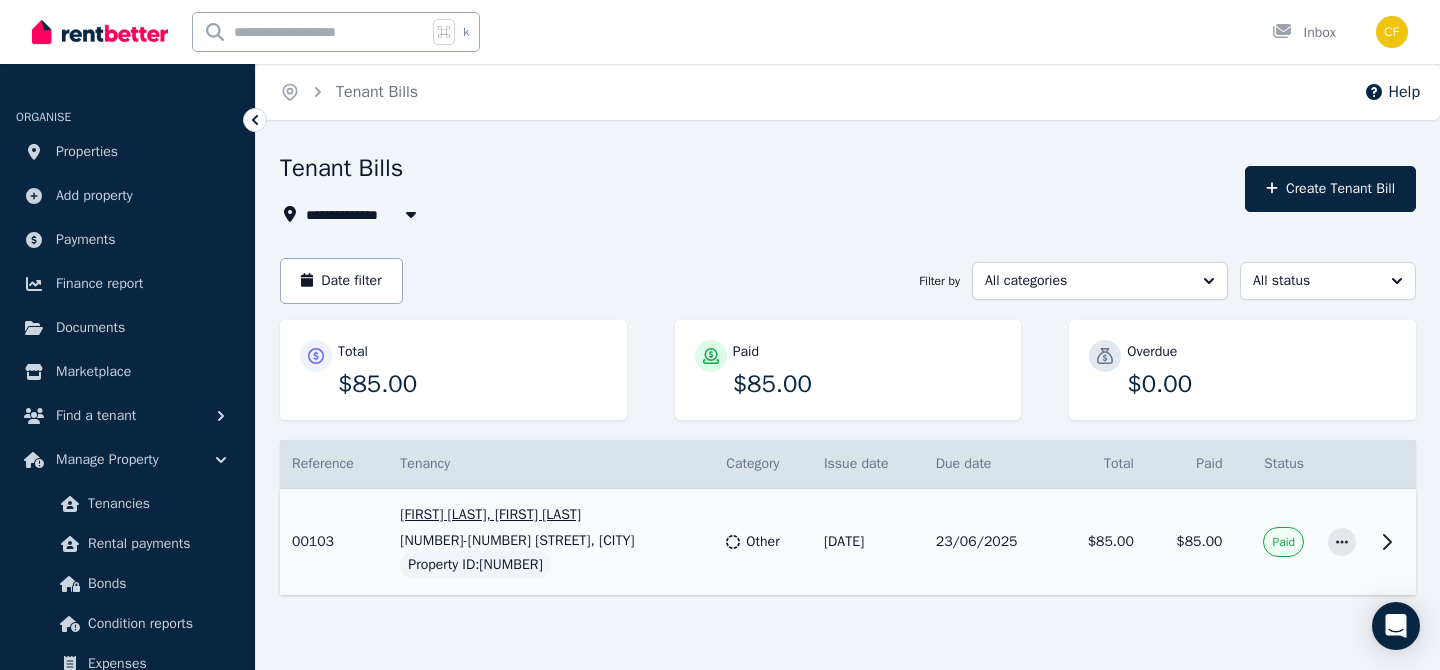 click 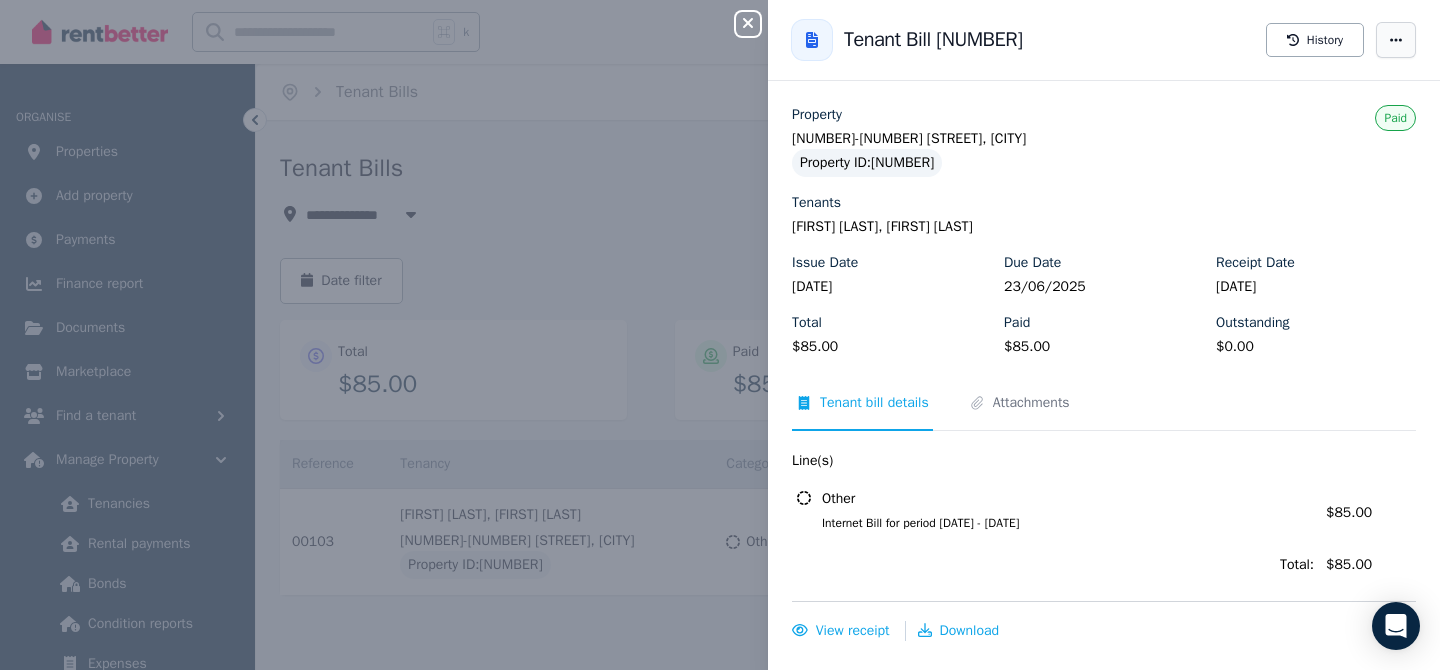 click at bounding box center [1396, 40] 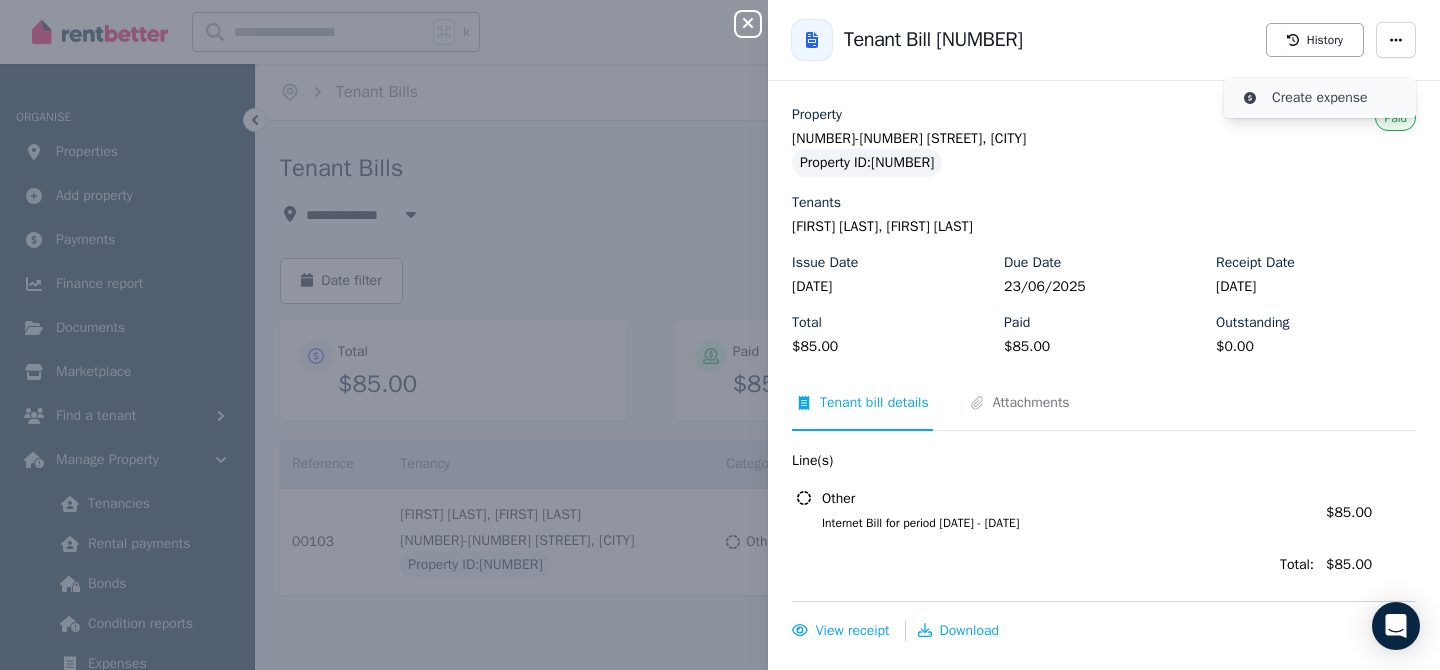 click on "Create expense" at bounding box center [1336, 98] 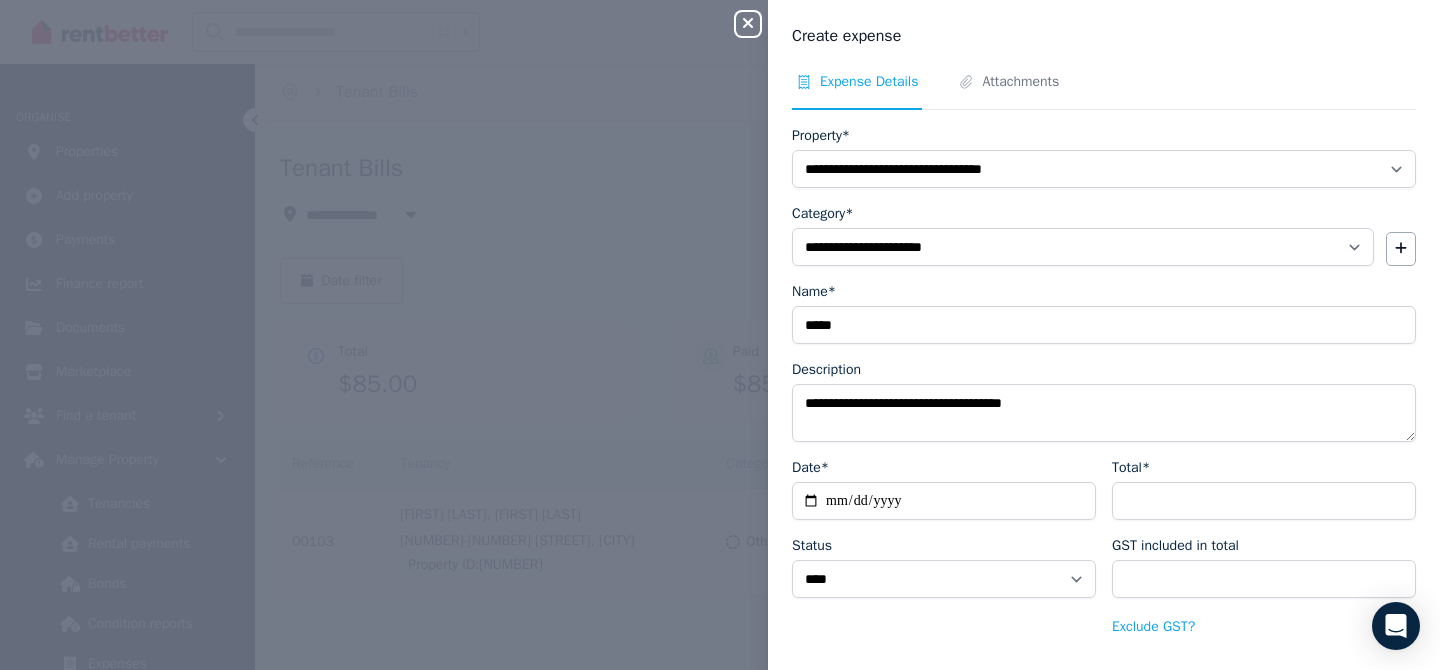 click 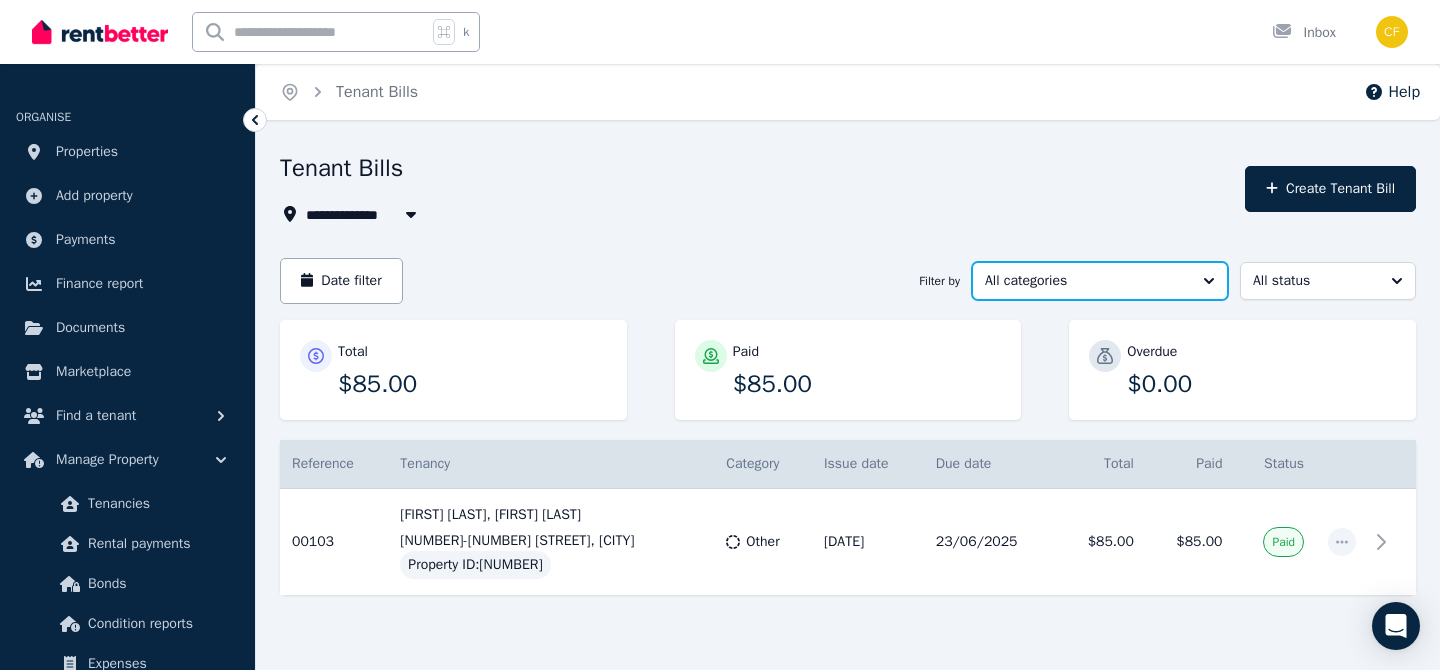 click on "All categories" at bounding box center [1086, 281] 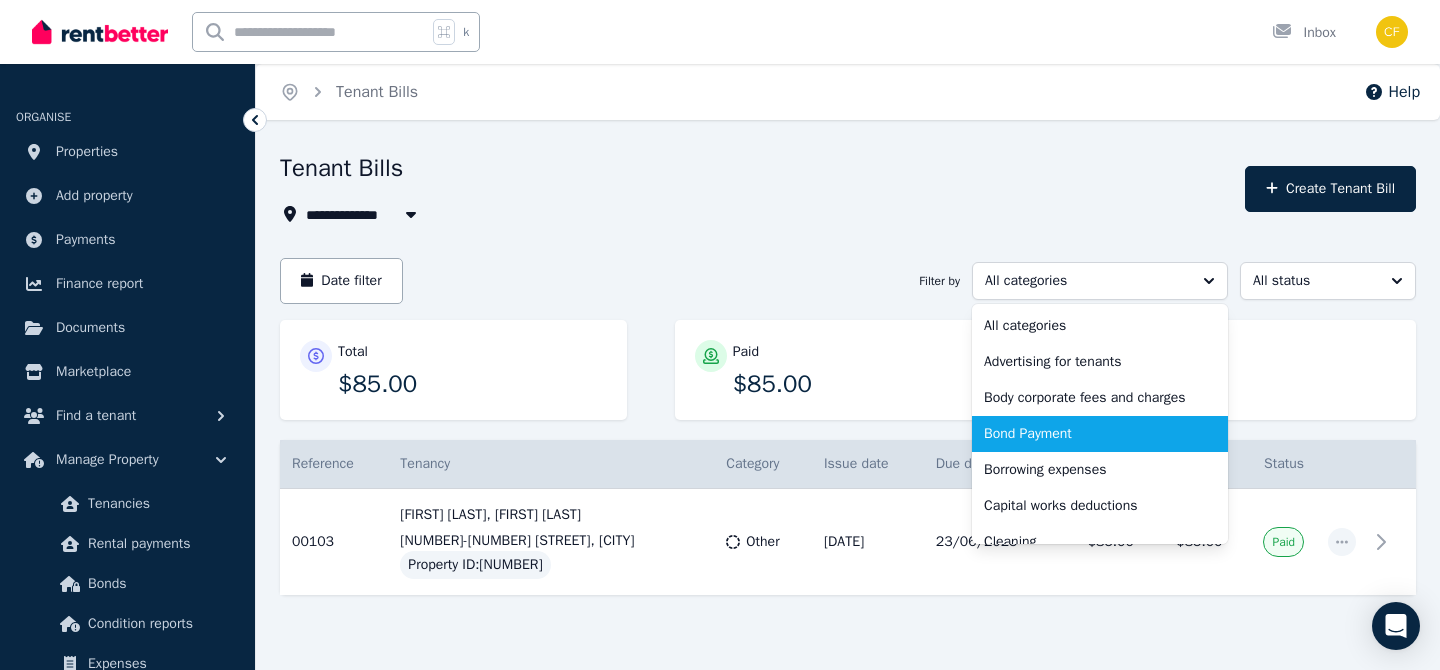scroll, scrollTop: 740, scrollLeft: 0, axis: vertical 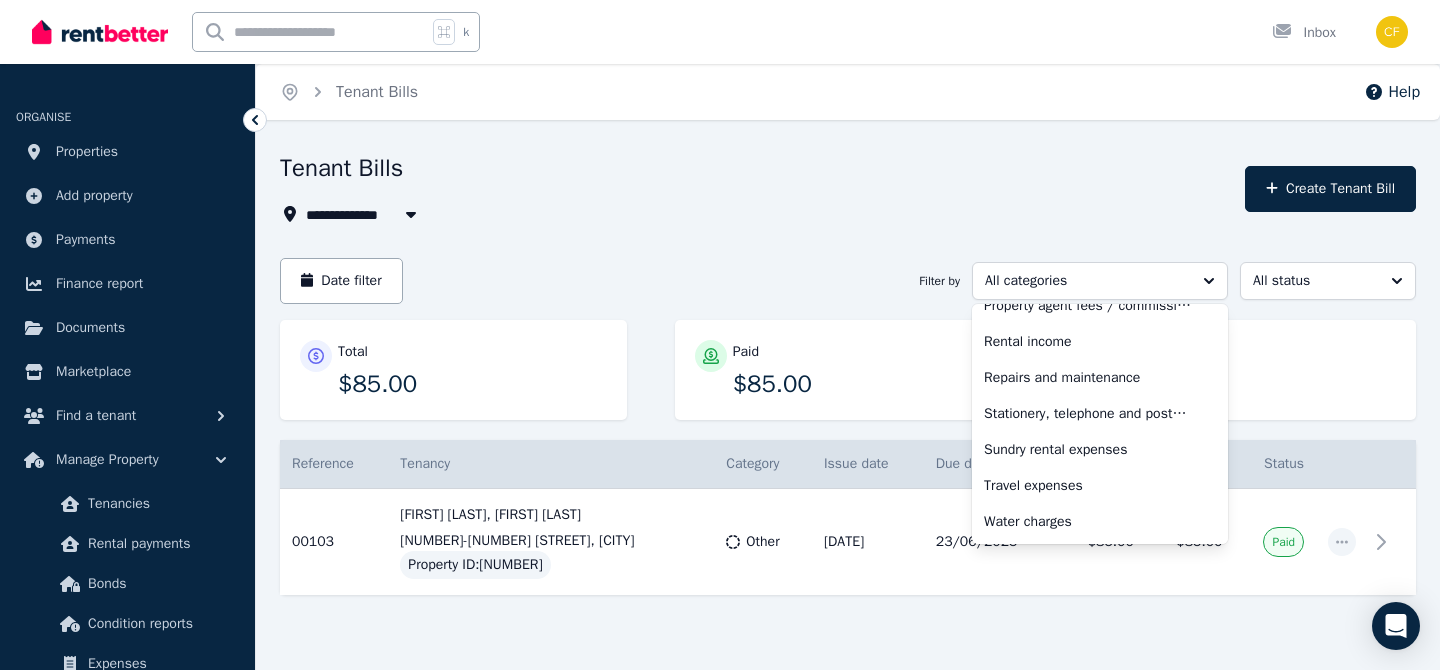 click on "Tenant Bills" at bounding box center [756, 171] 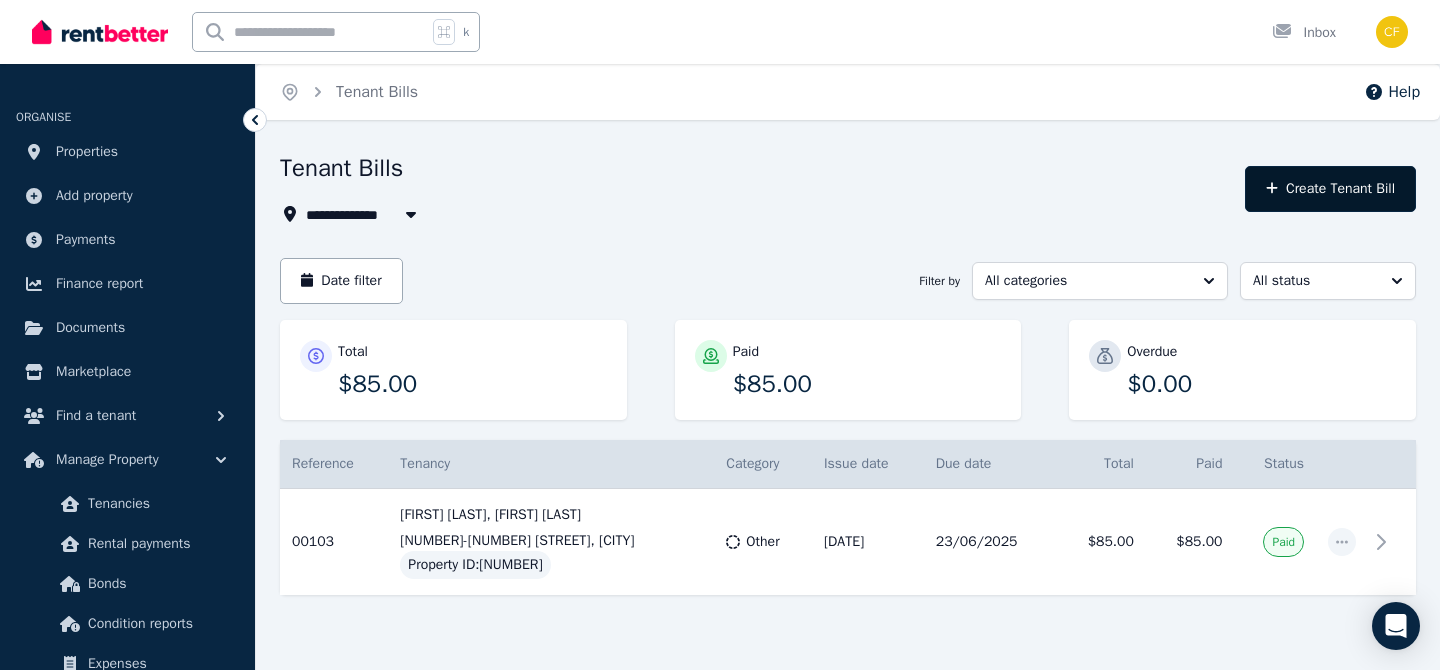 click on "Create Tenant Bill" at bounding box center (1330, 189) 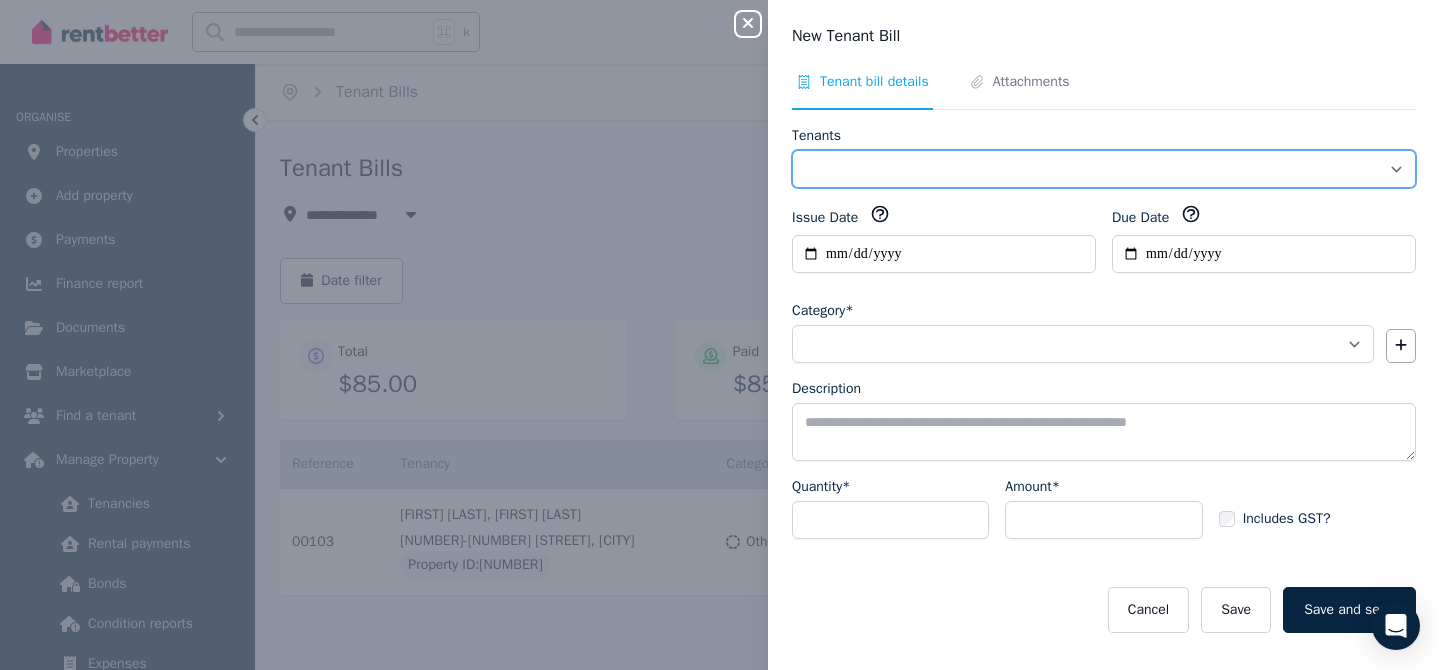 click on "Tenants" at bounding box center (1104, 169) 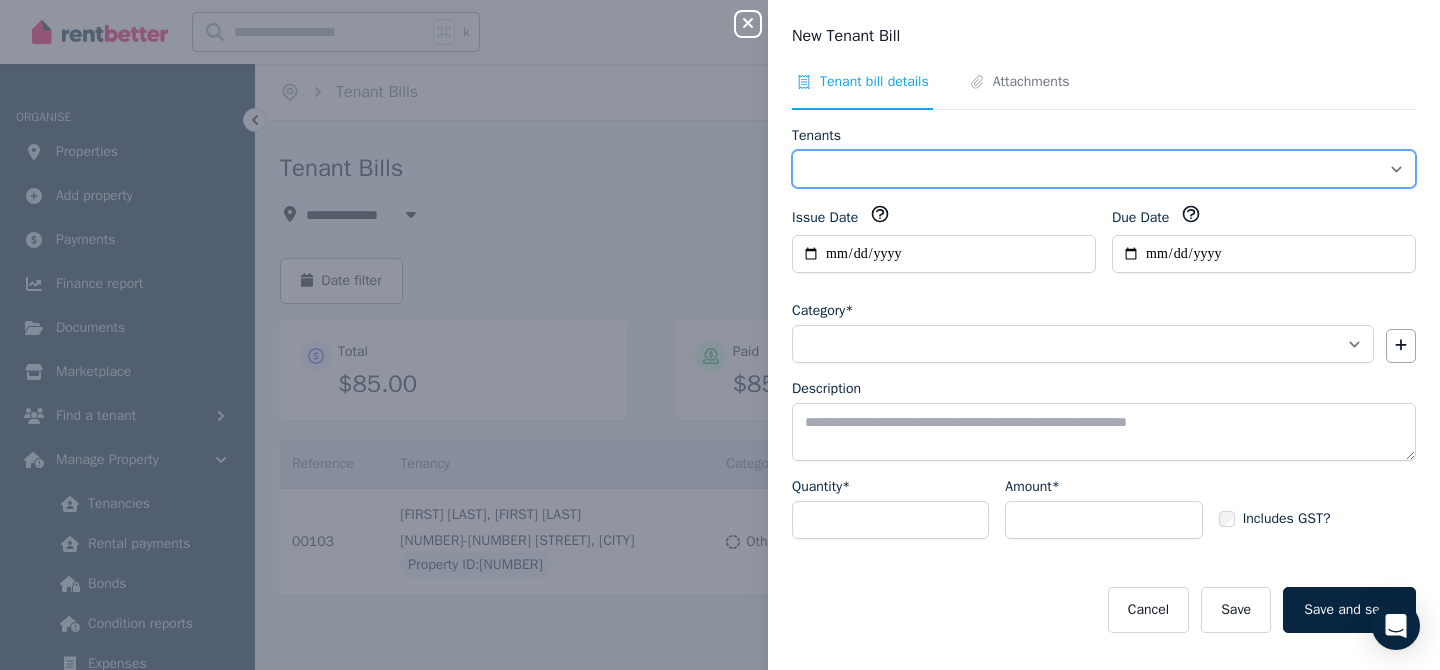 select on "**********" 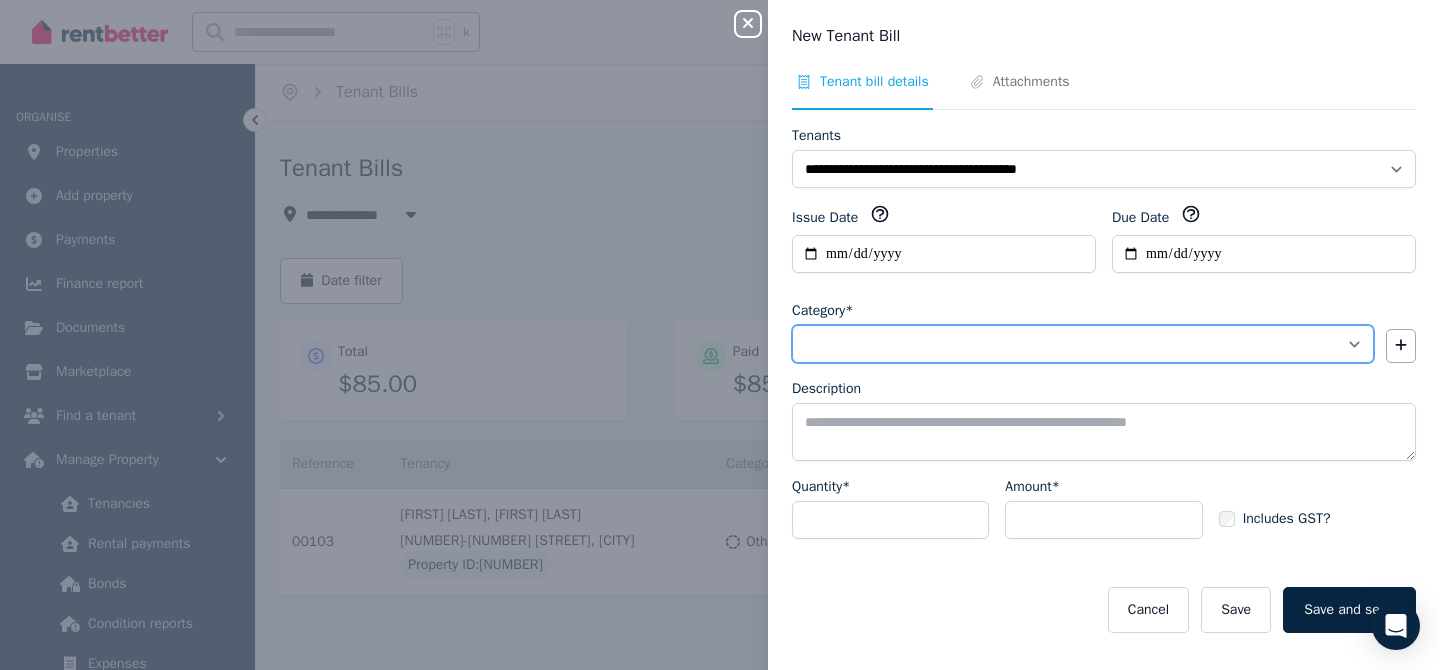 click on "**********" at bounding box center (1083, 344) 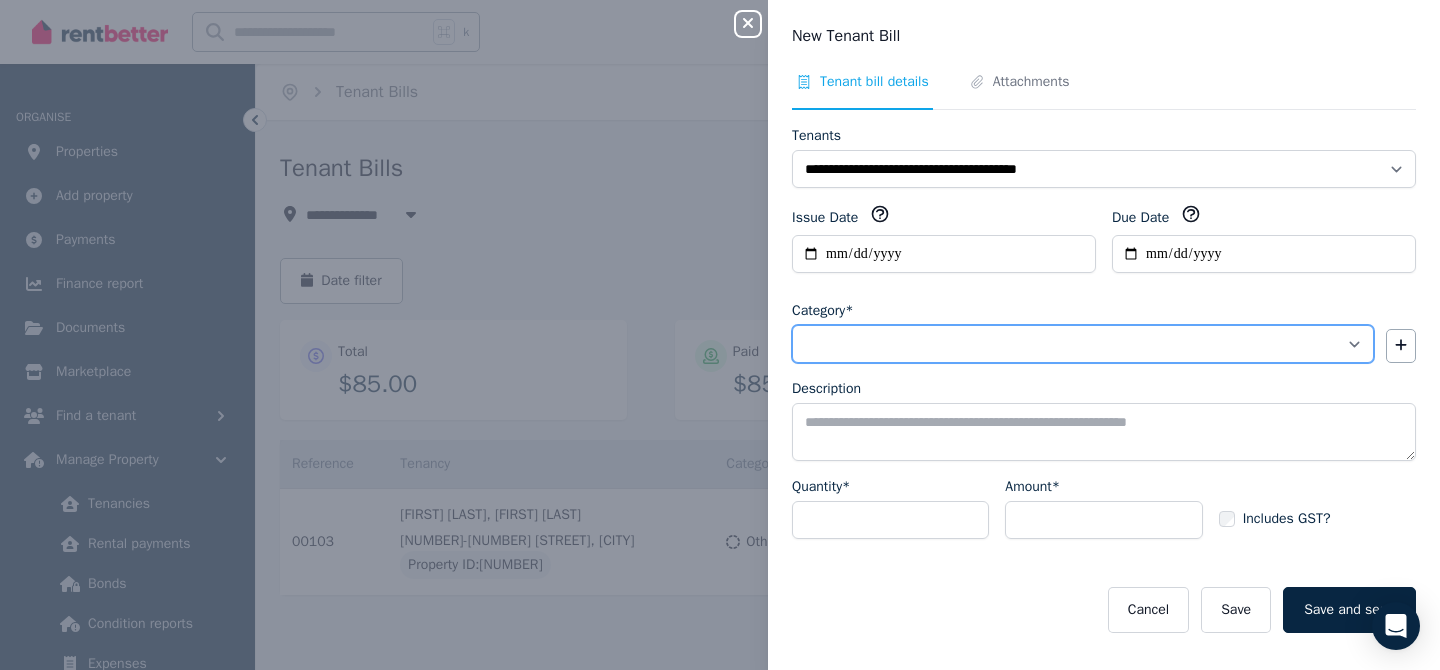 select on "**********" 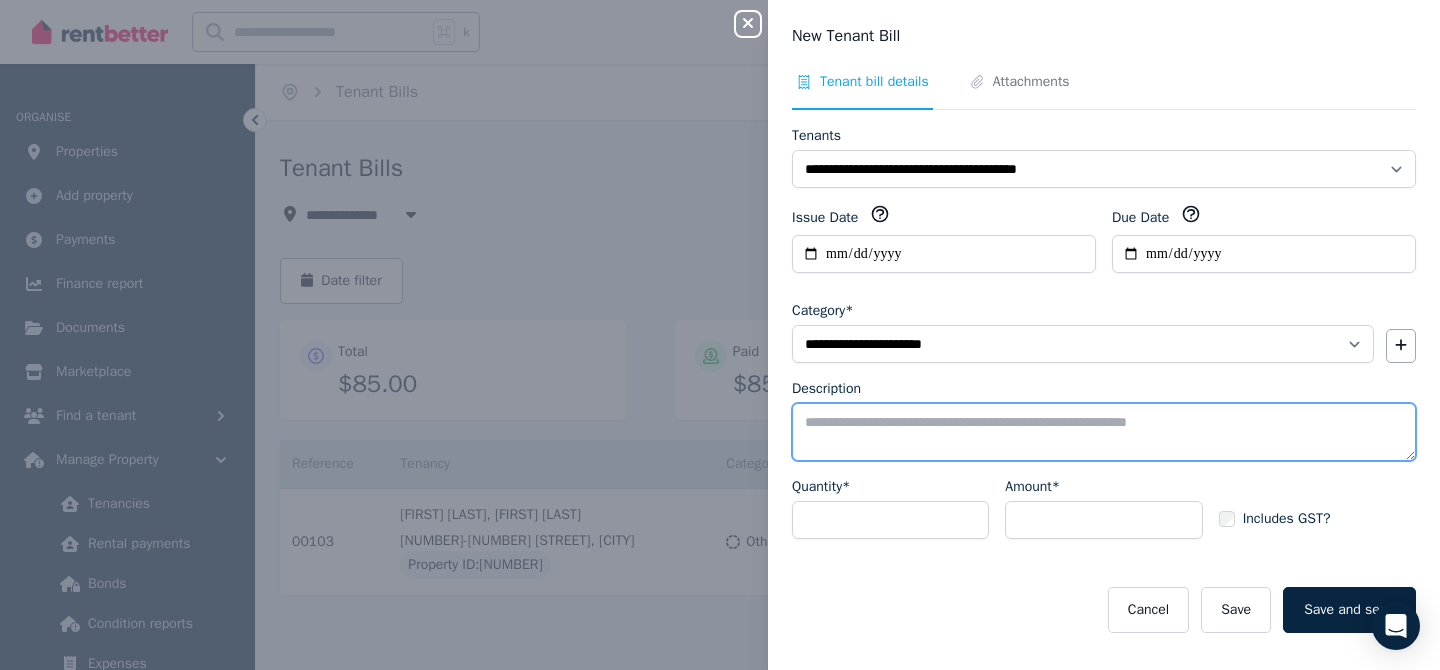 click on "Description" at bounding box center (1104, 432) 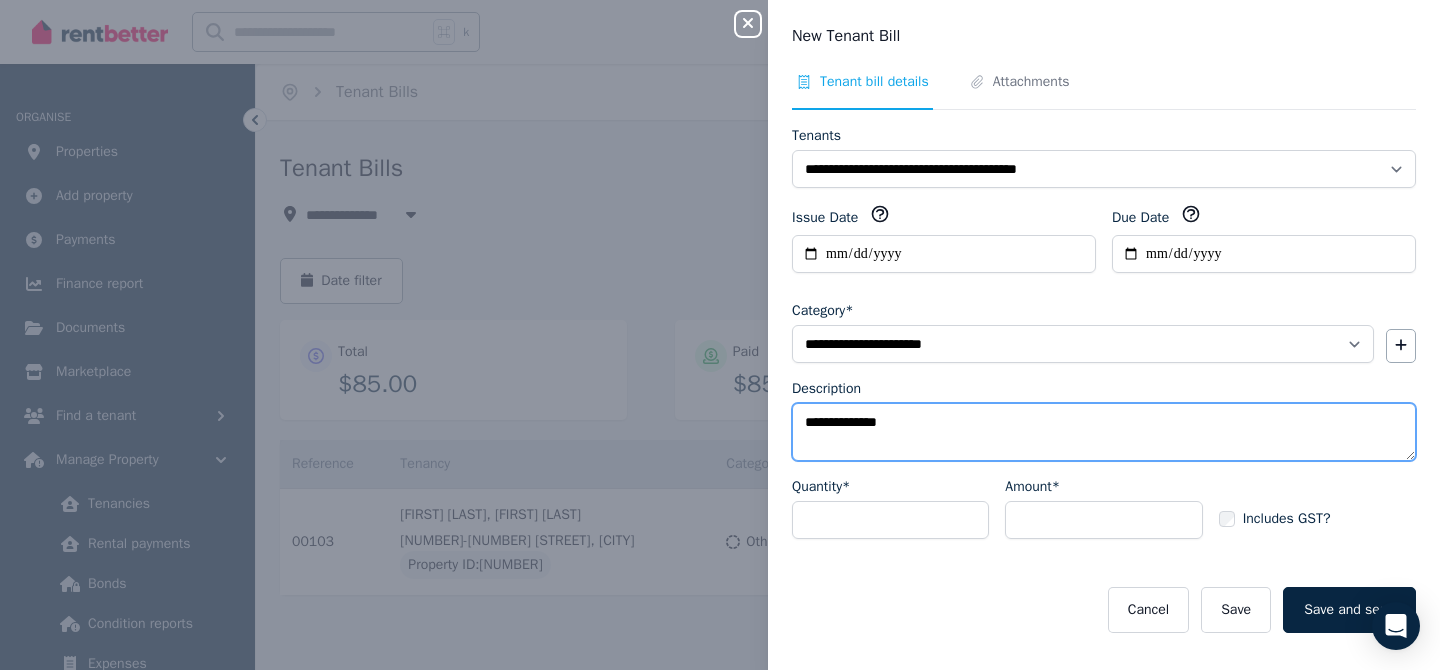 click on "**********" at bounding box center (1104, 432) 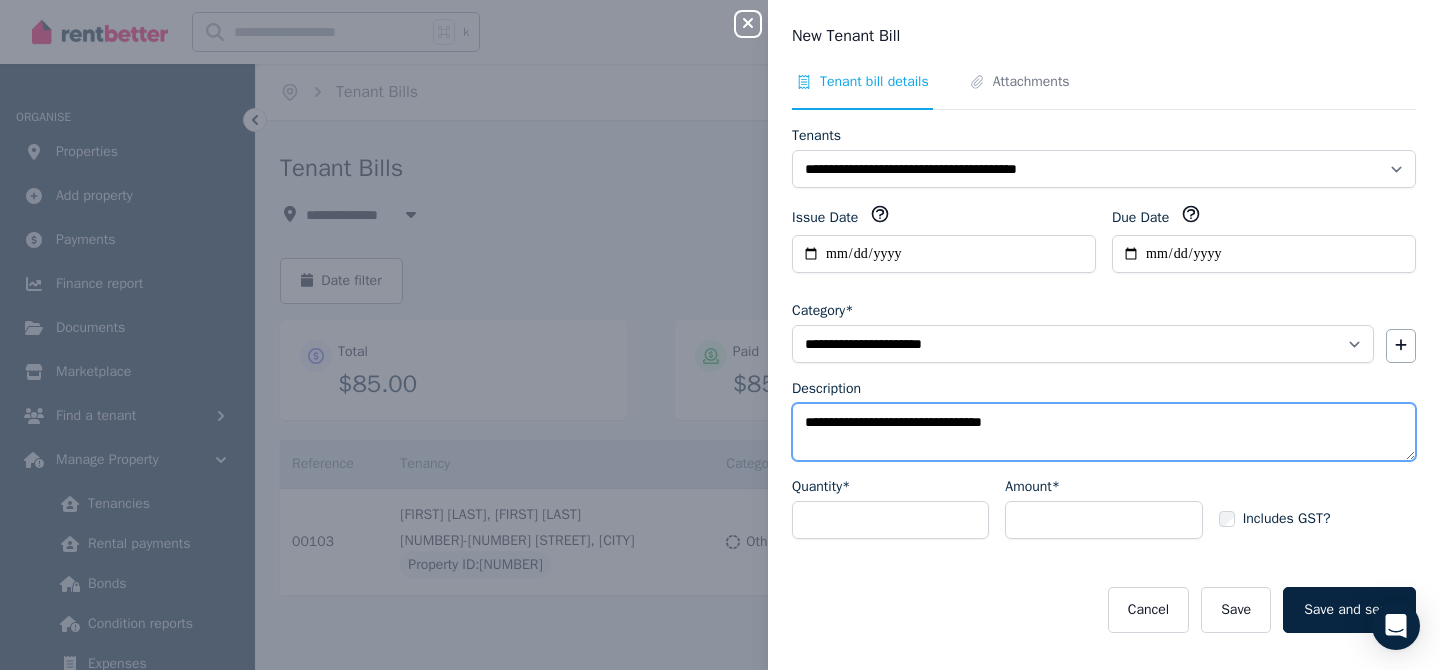 type on "**********" 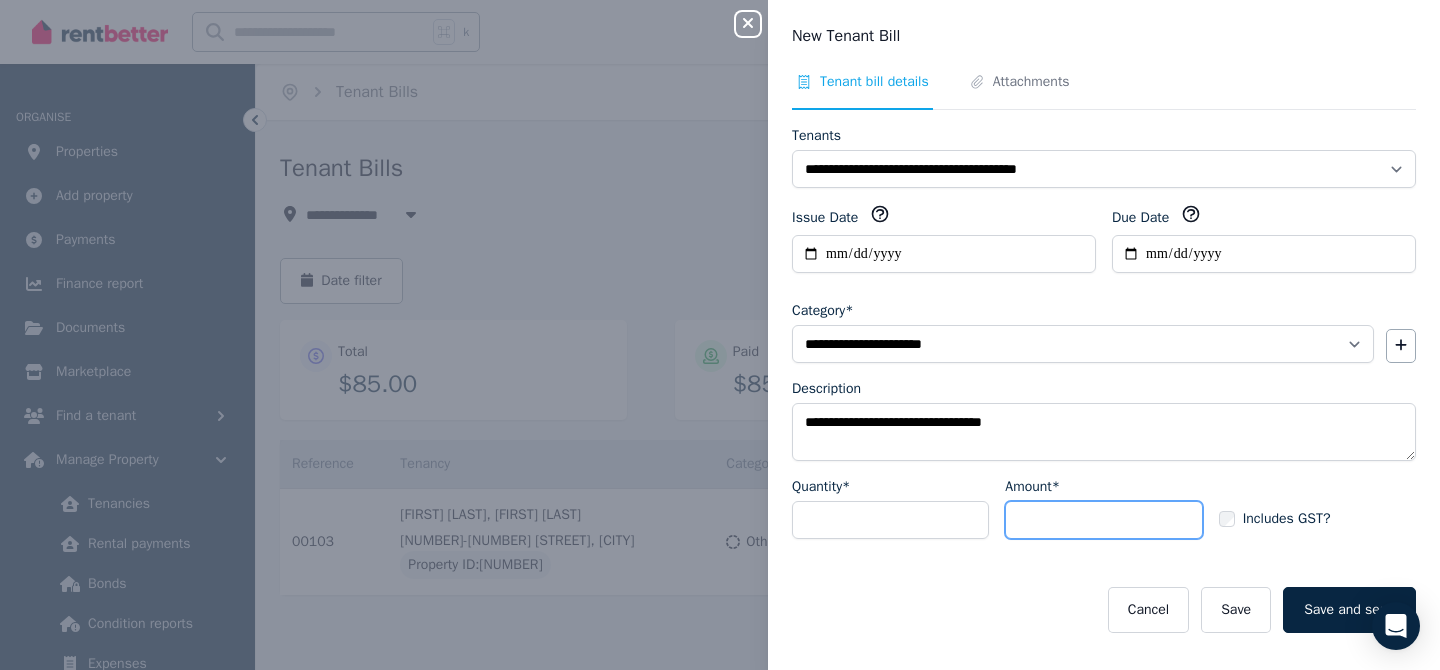 click on "Amount*" at bounding box center [1103, 520] 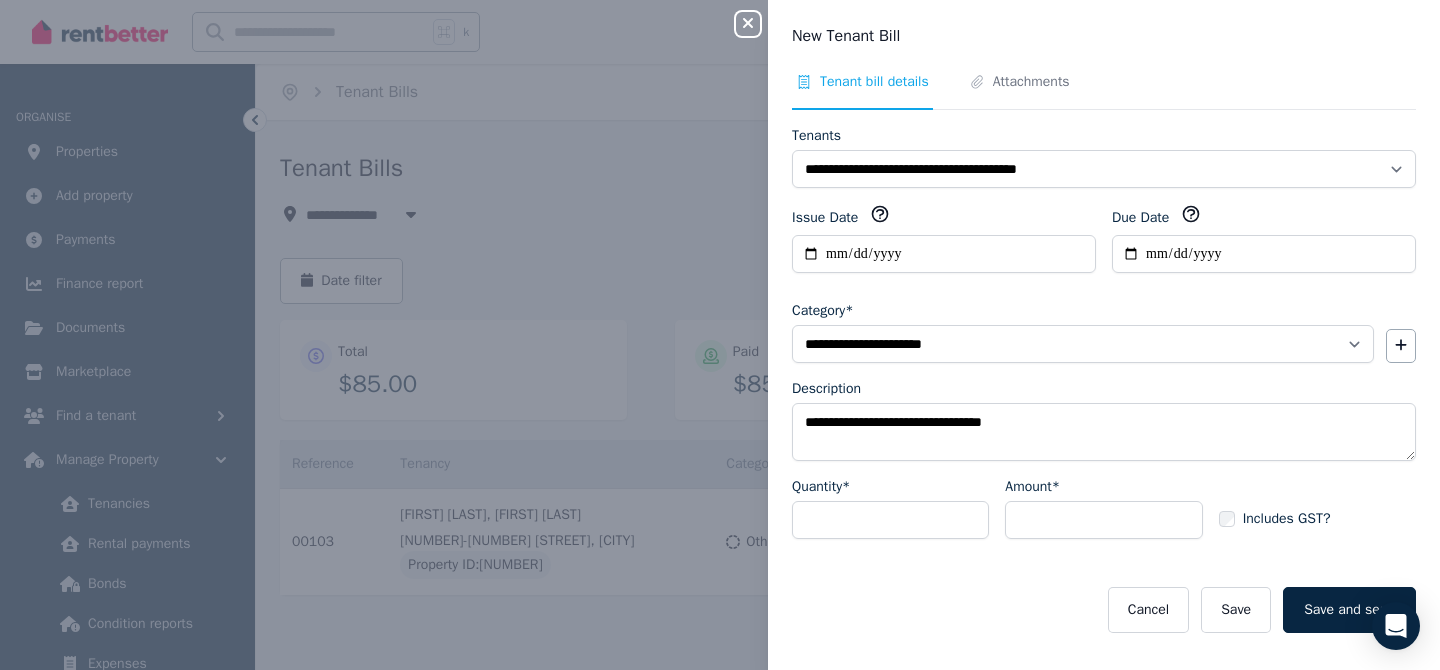 click on "Cancel Save Save and send" at bounding box center [1104, 610] 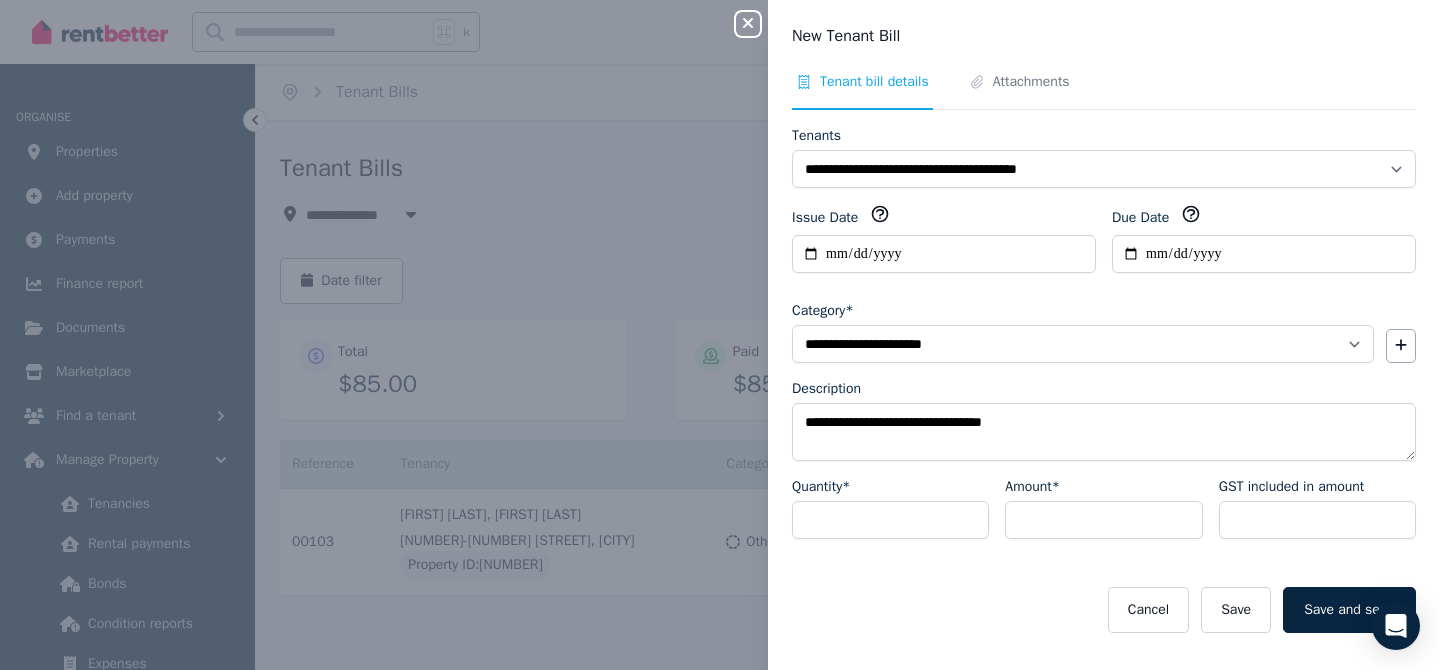 click on "**********" at bounding box center [1104, 467] 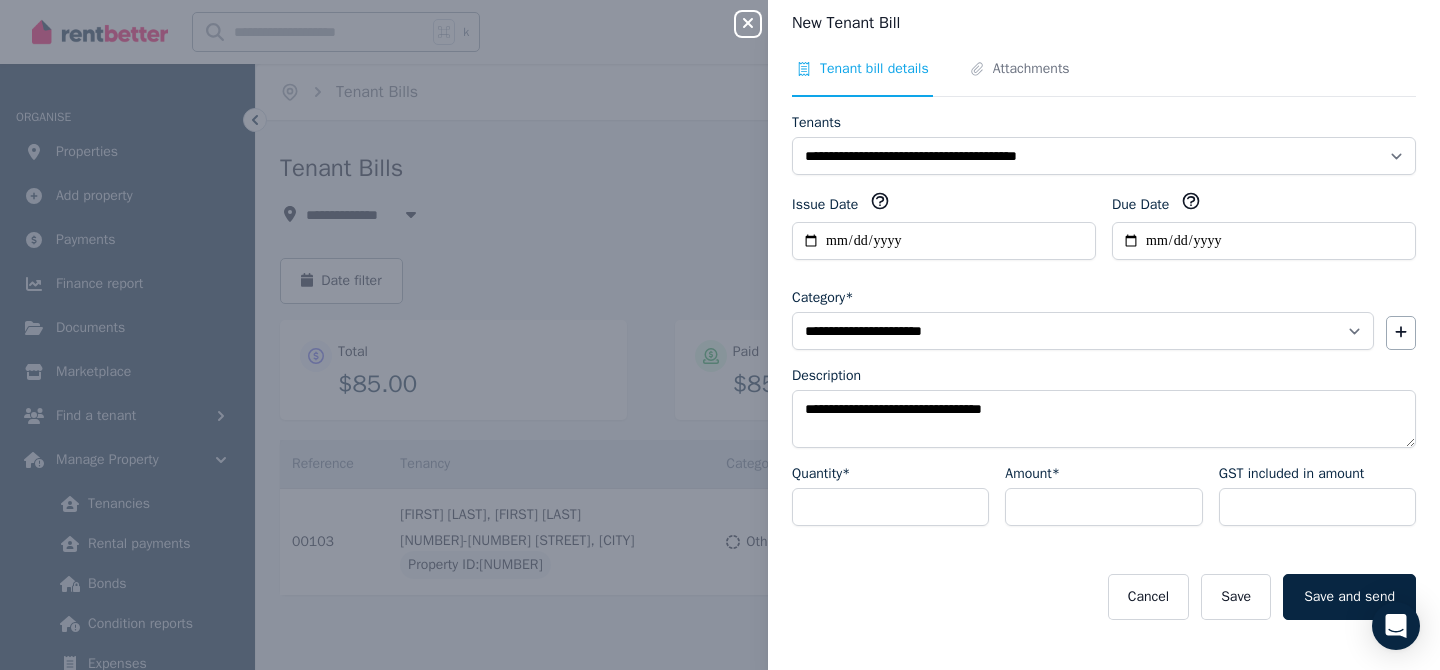 scroll, scrollTop: 18, scrollLeft: 0, axis: vertical 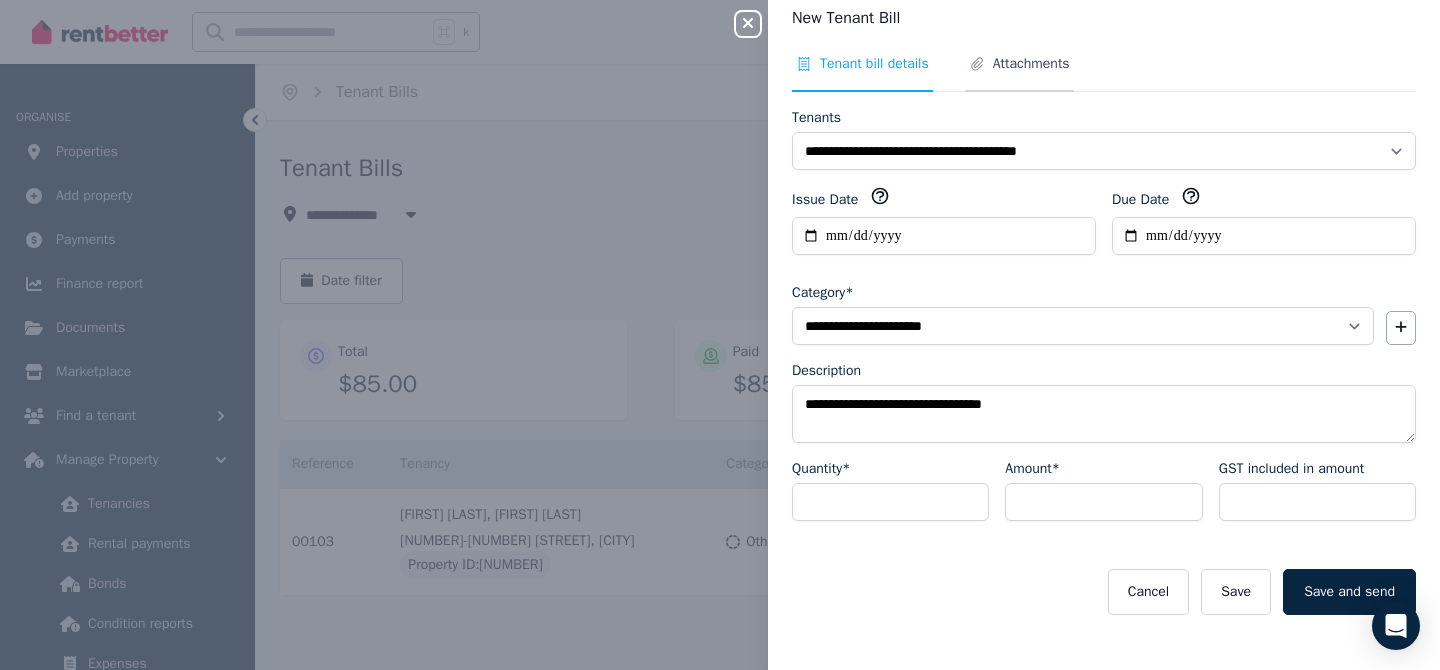 click on "Attachments" at bounding box center (1031, 64) 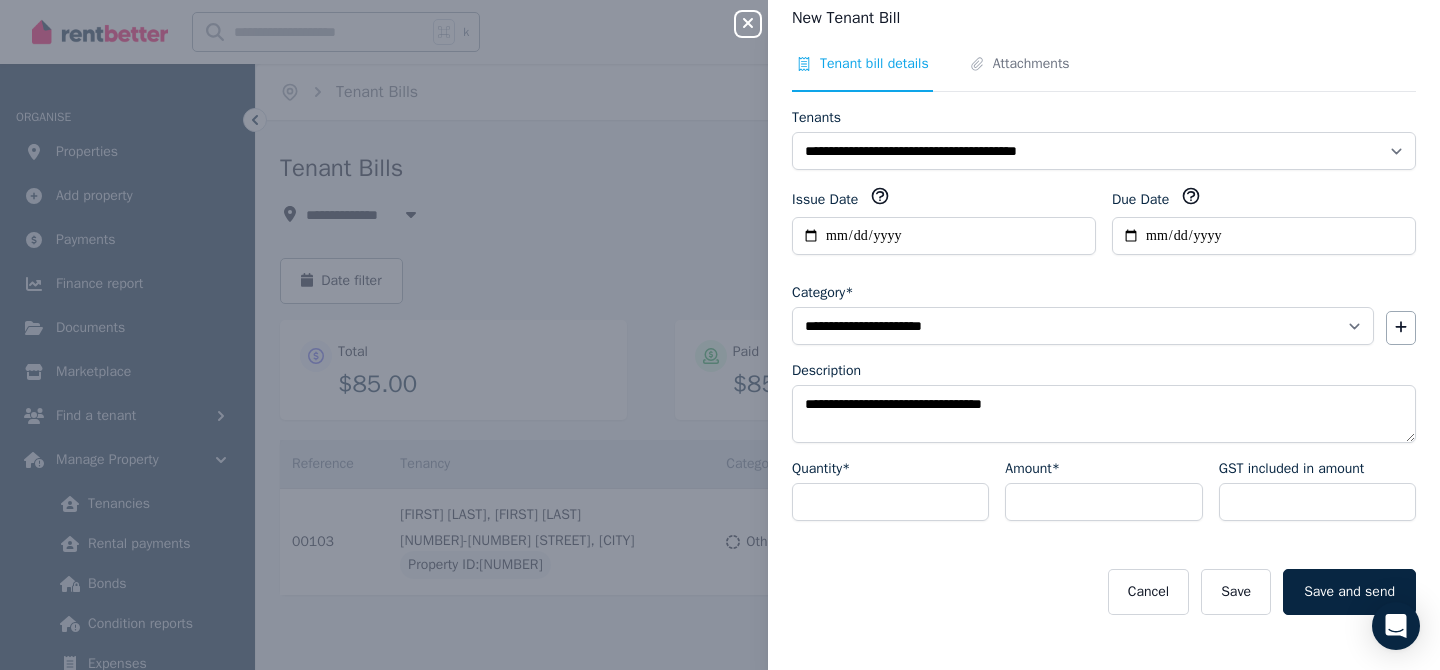 scroll, scrollTop: 0, scrollLeft: 0, axis: both 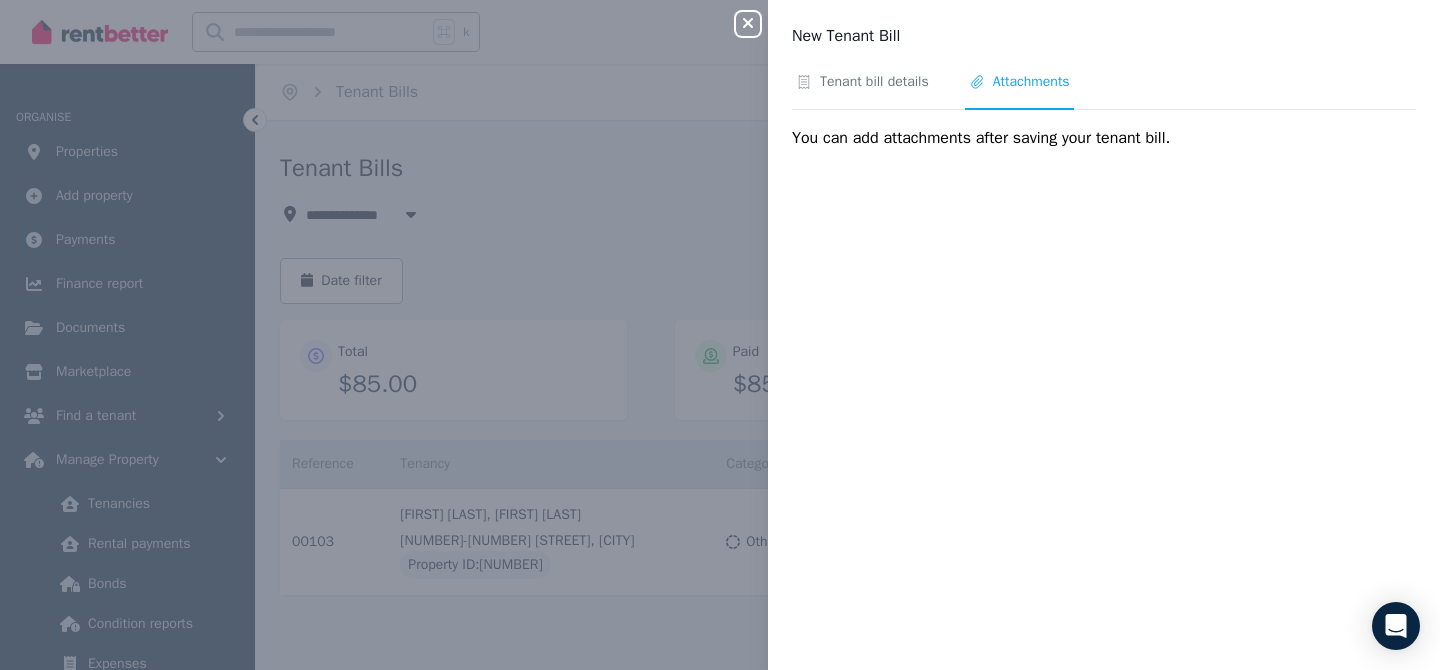 click on "You can add attachments after saving your tenant bill." at bounding box center [1104, 138] 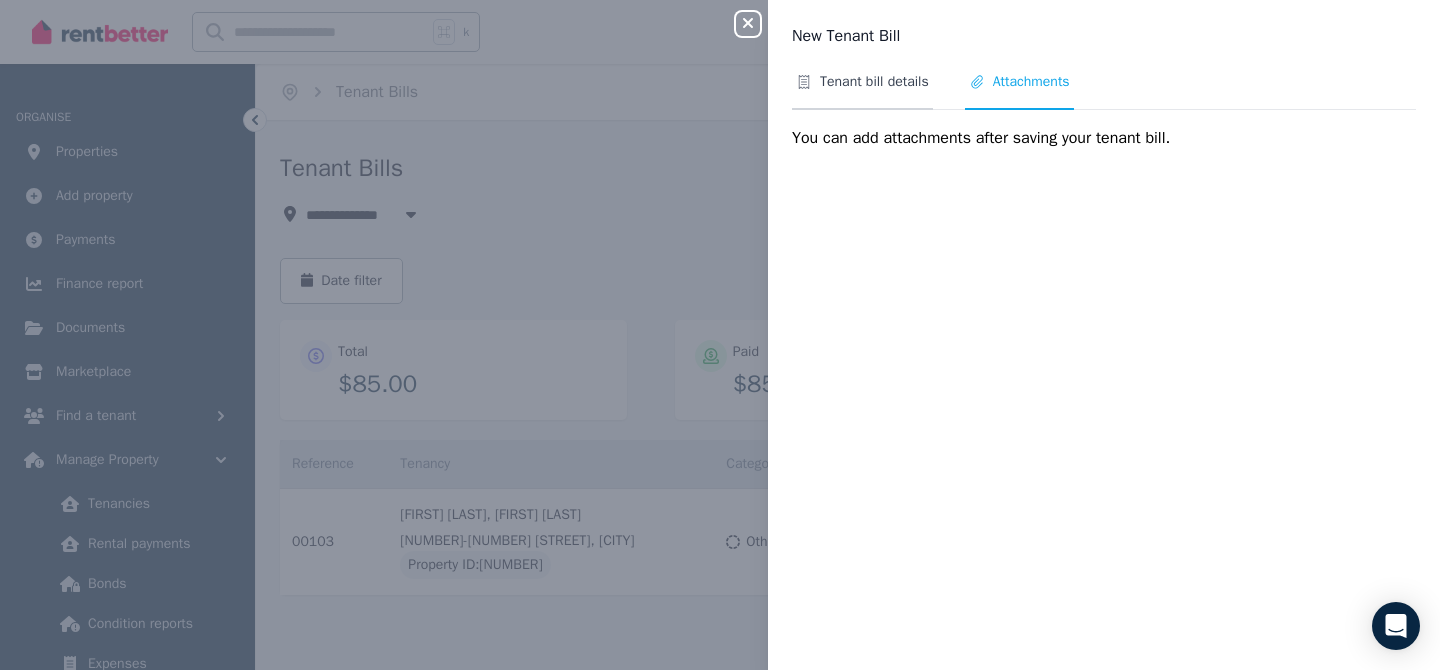 click on "Tenant bill details" at bounding box center [874, 82] 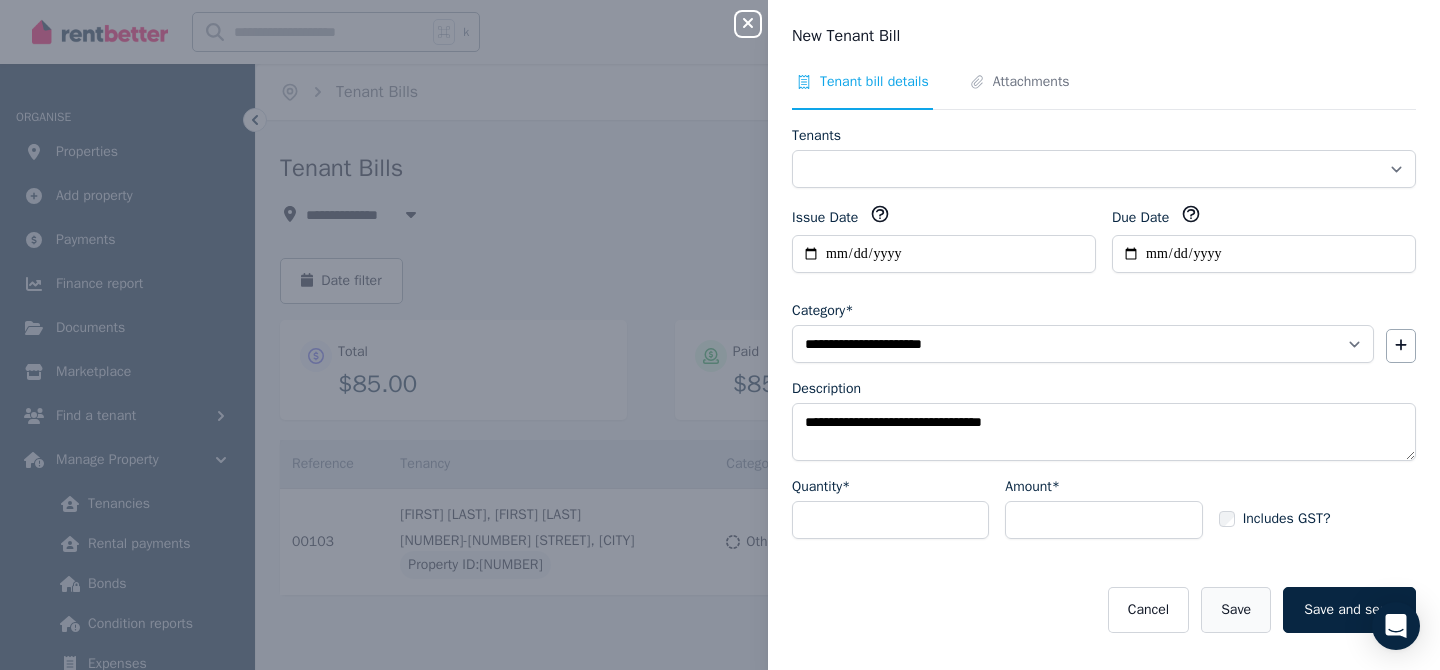 click on "Save" at bounding box center [1236, 610] 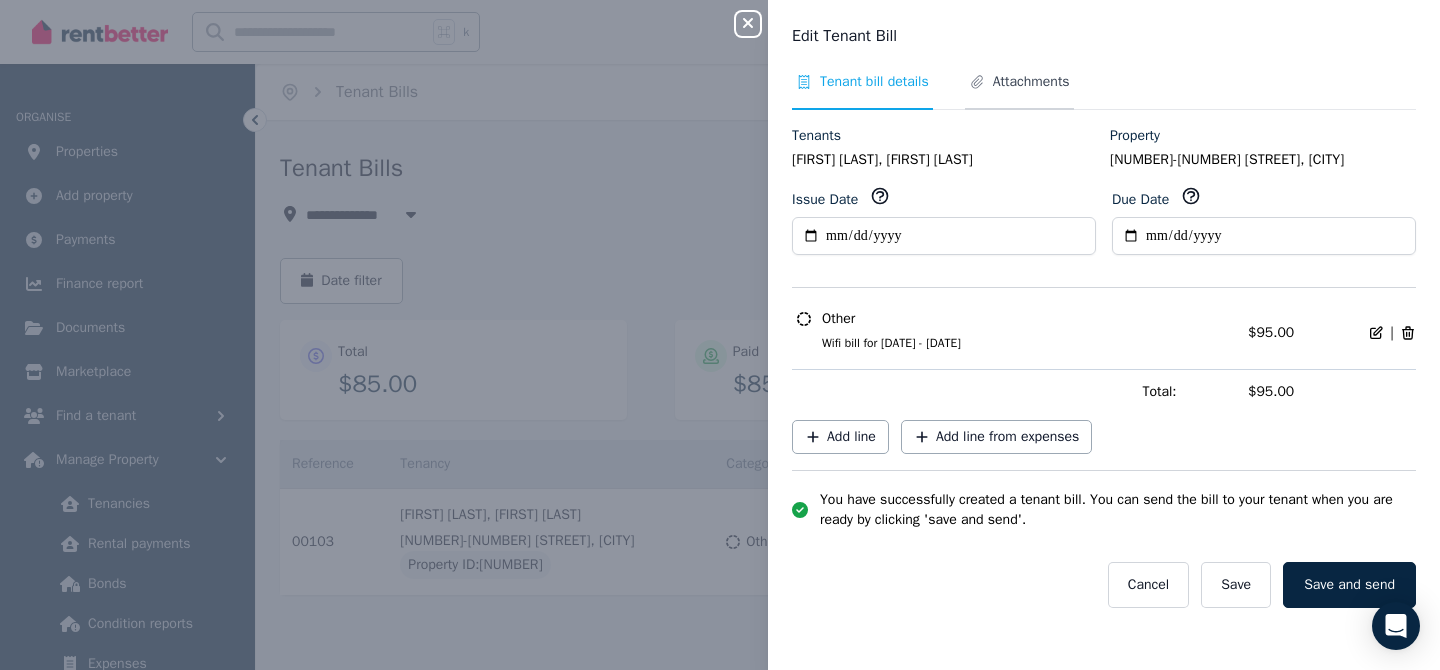 click on "Attachments" at bounding box center [1031, 82] 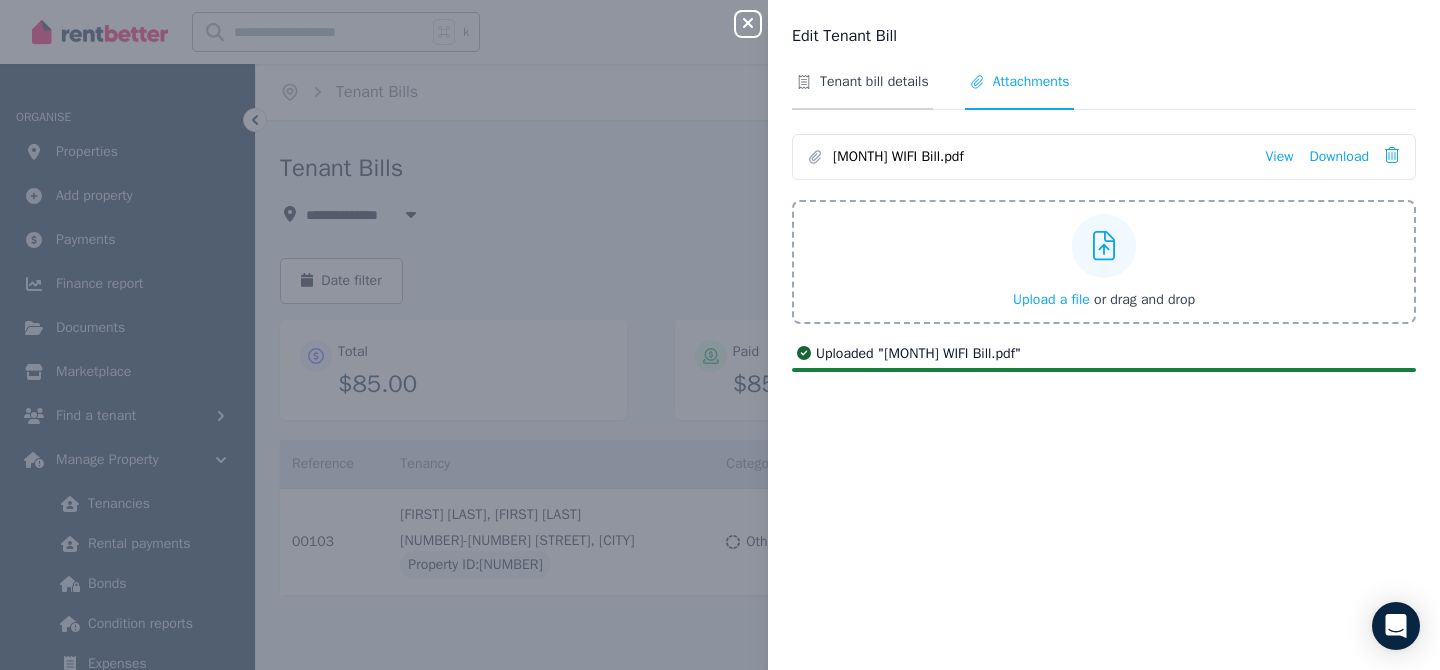 click on "Tenant bill details" at bounding box center [874, 82] 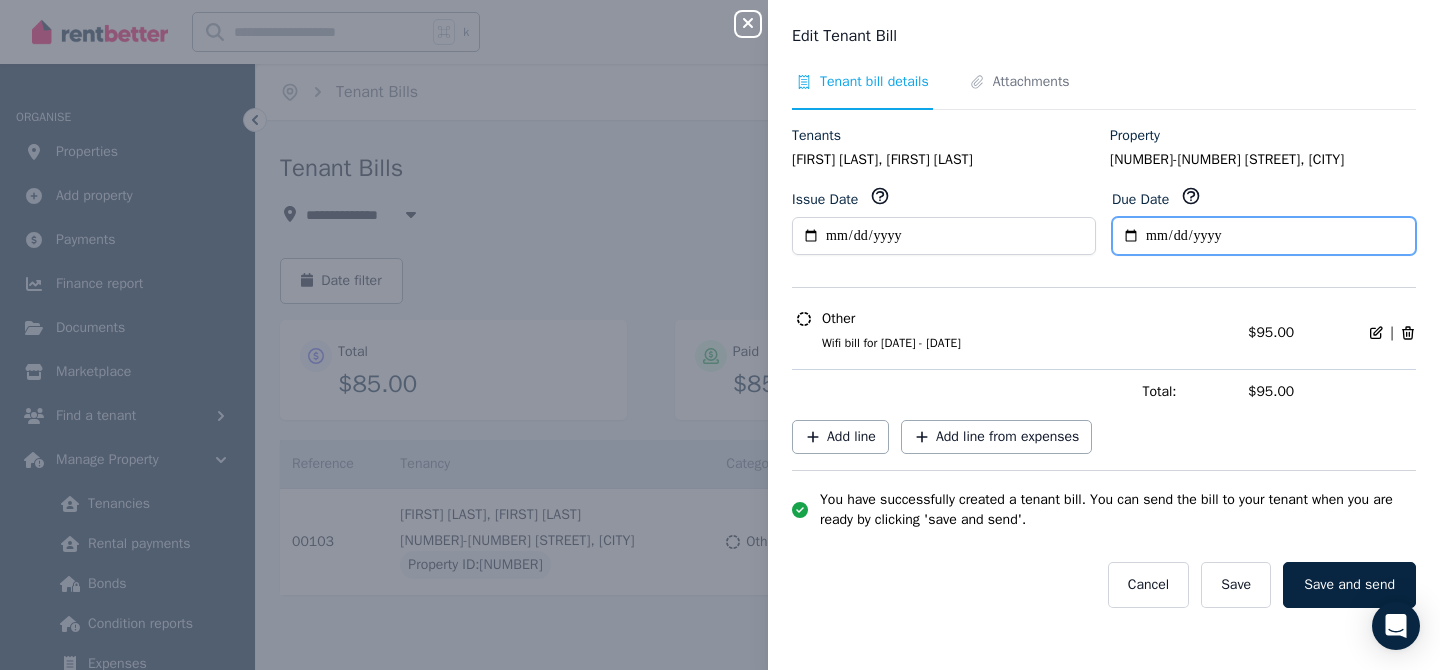 click on "**********" at bounding box center (1264, 236) 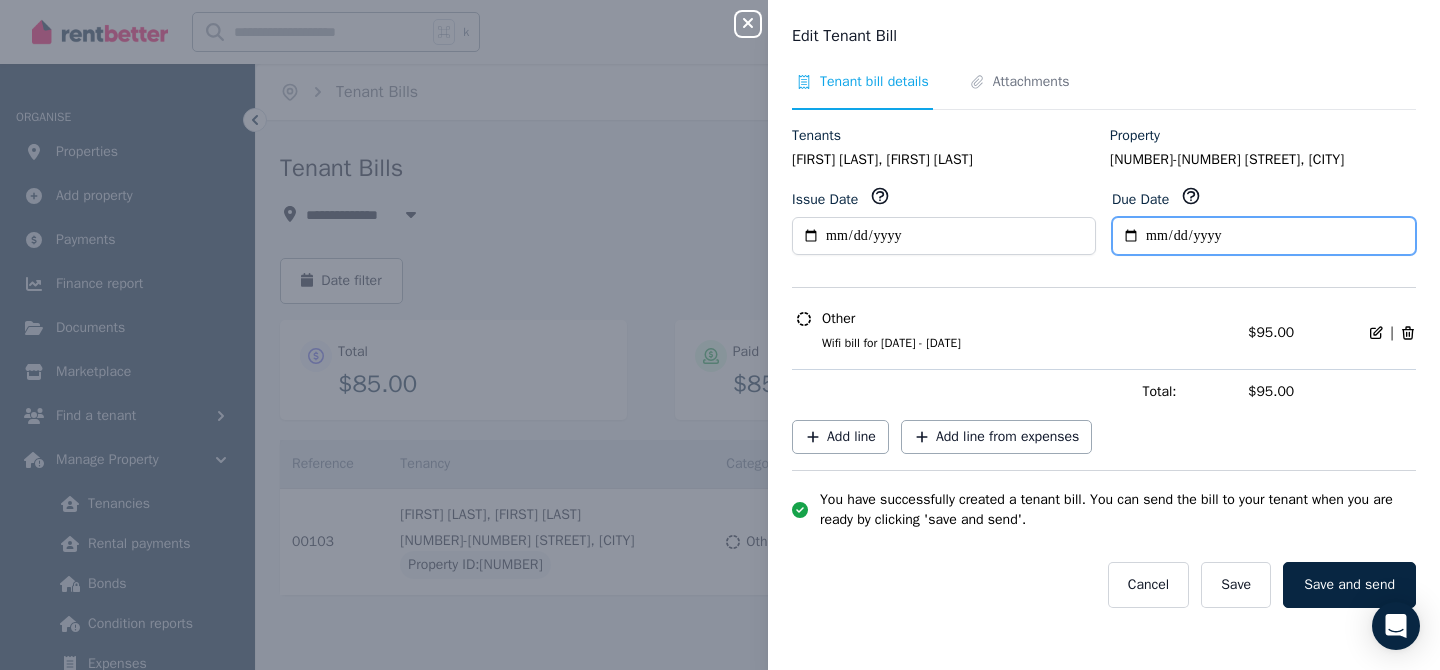 type on "**********" 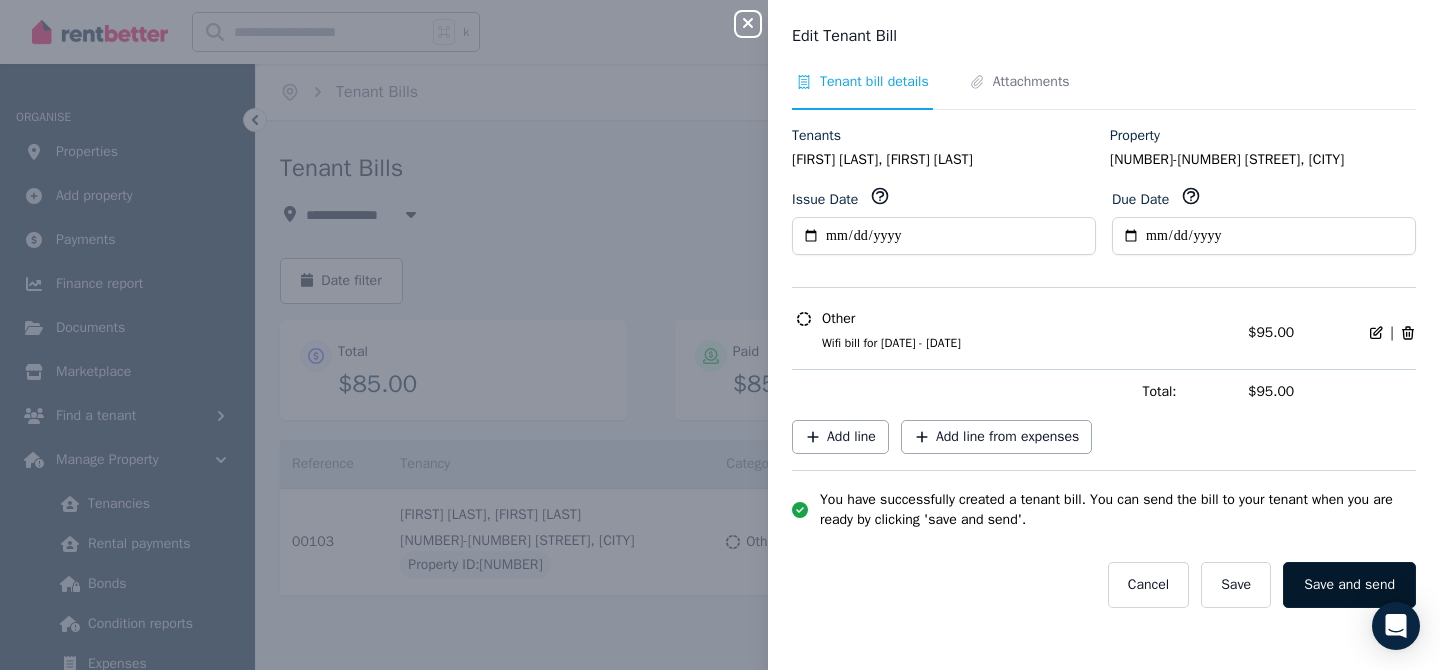 click on "Save and send" at bounding box center (1349, 585) 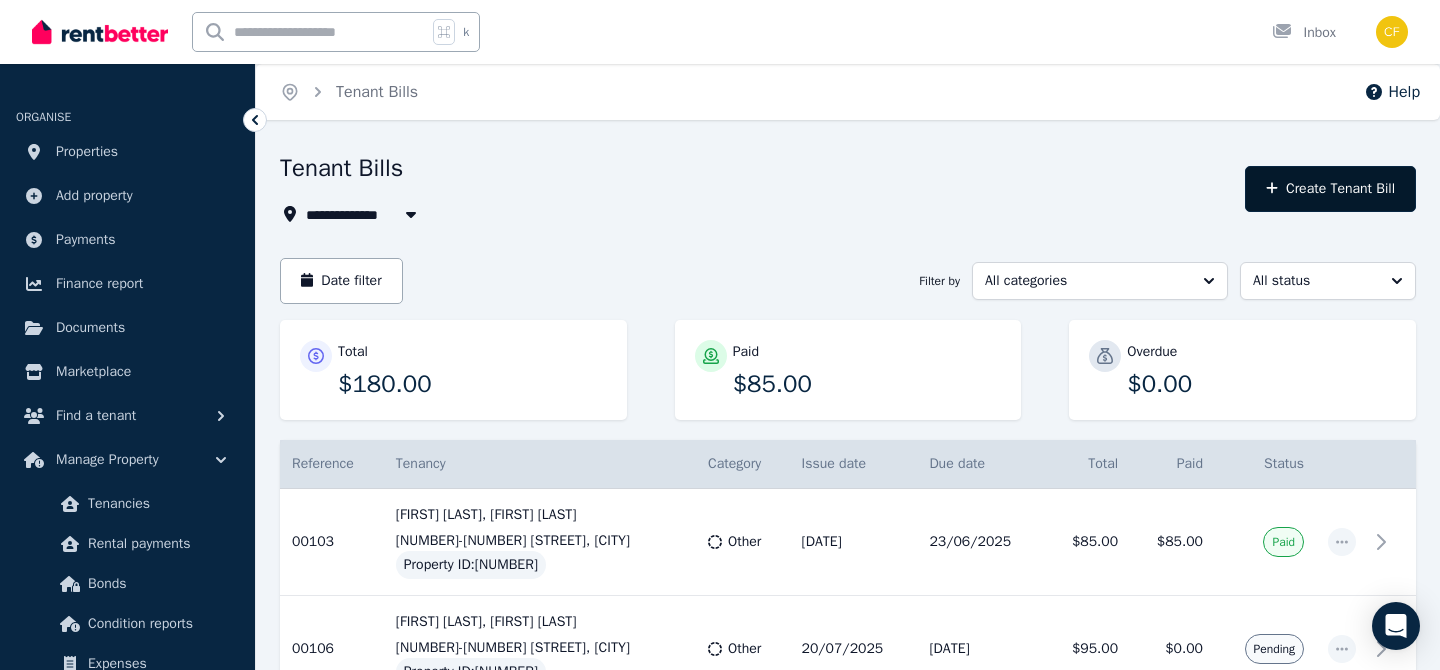 click 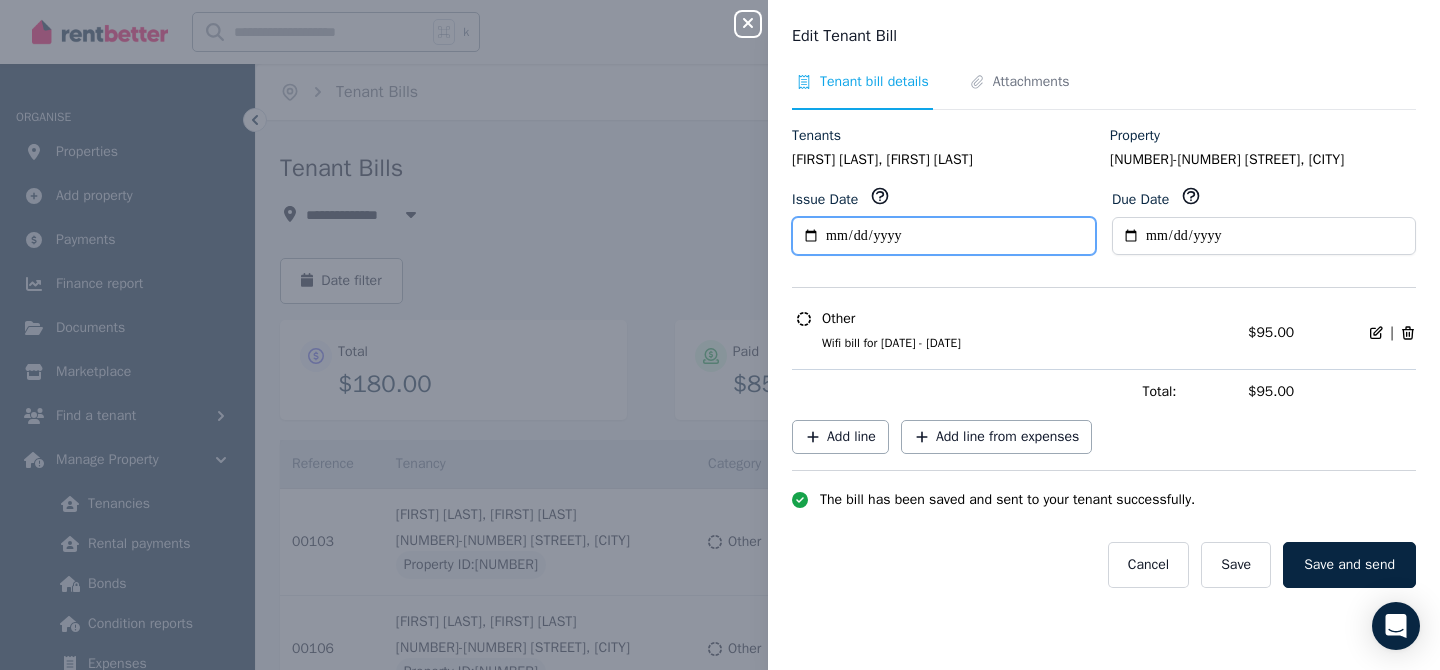 click on "**********" at bounding box center [944, 236] 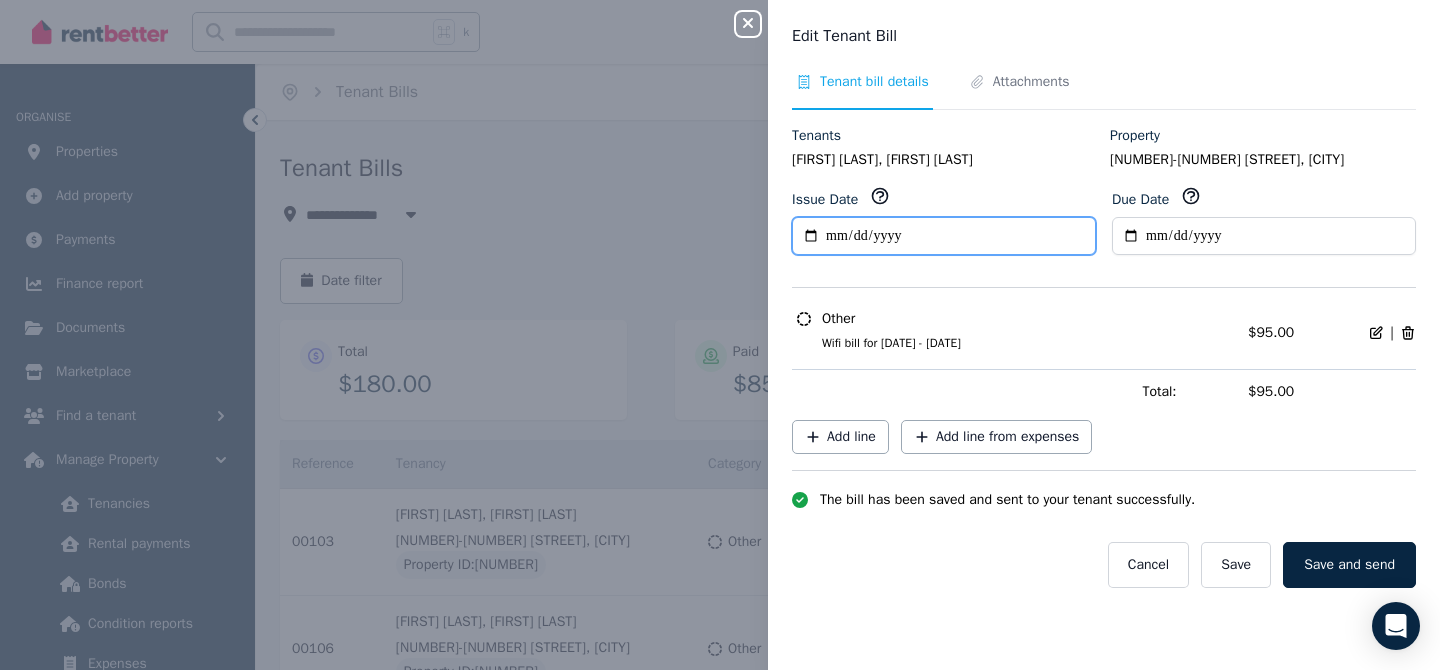 click on "**********" at bounding box center (944, 236) 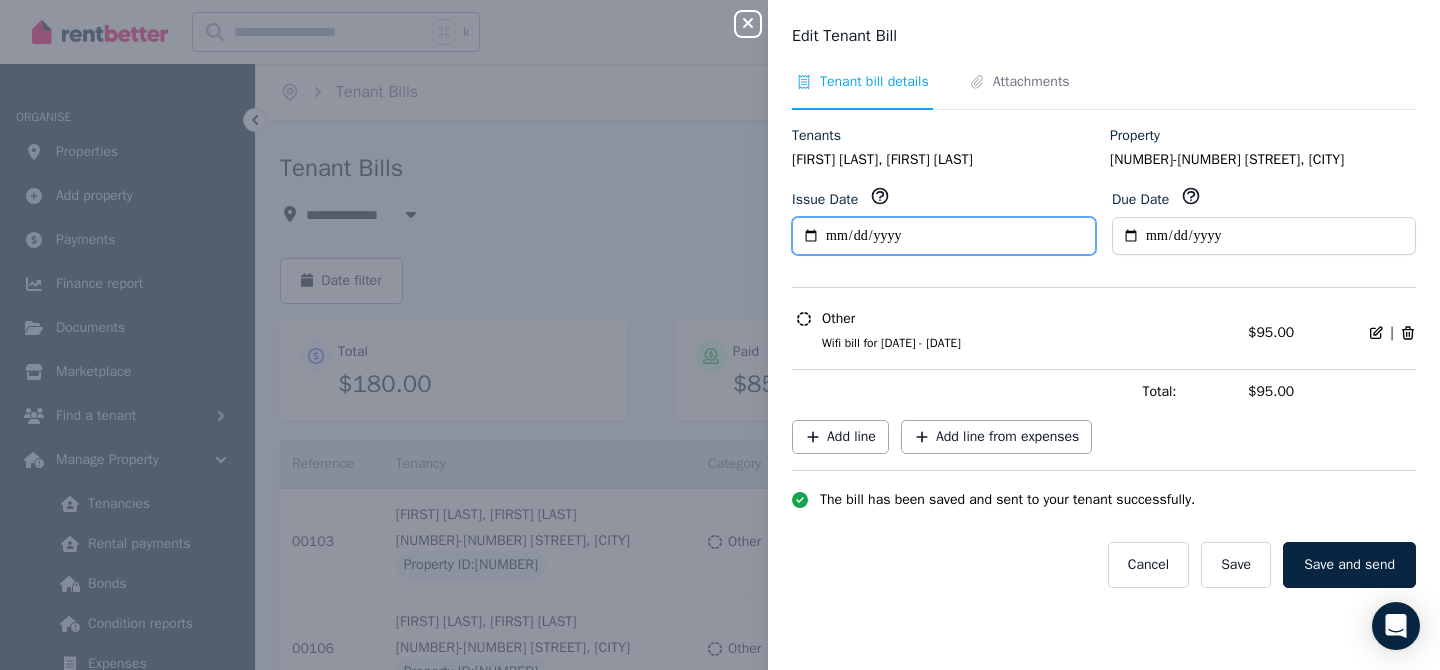 type on "**********" 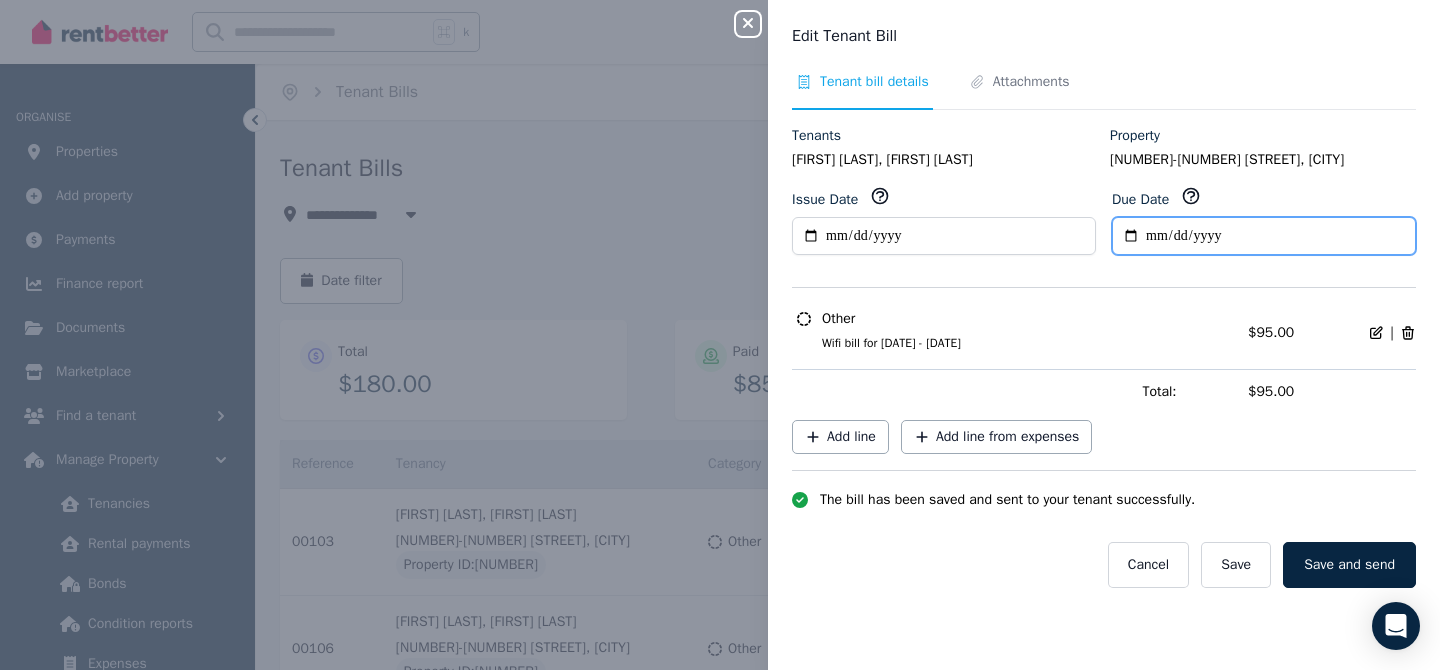 click on "**********" at bounding box center (1264, 236) 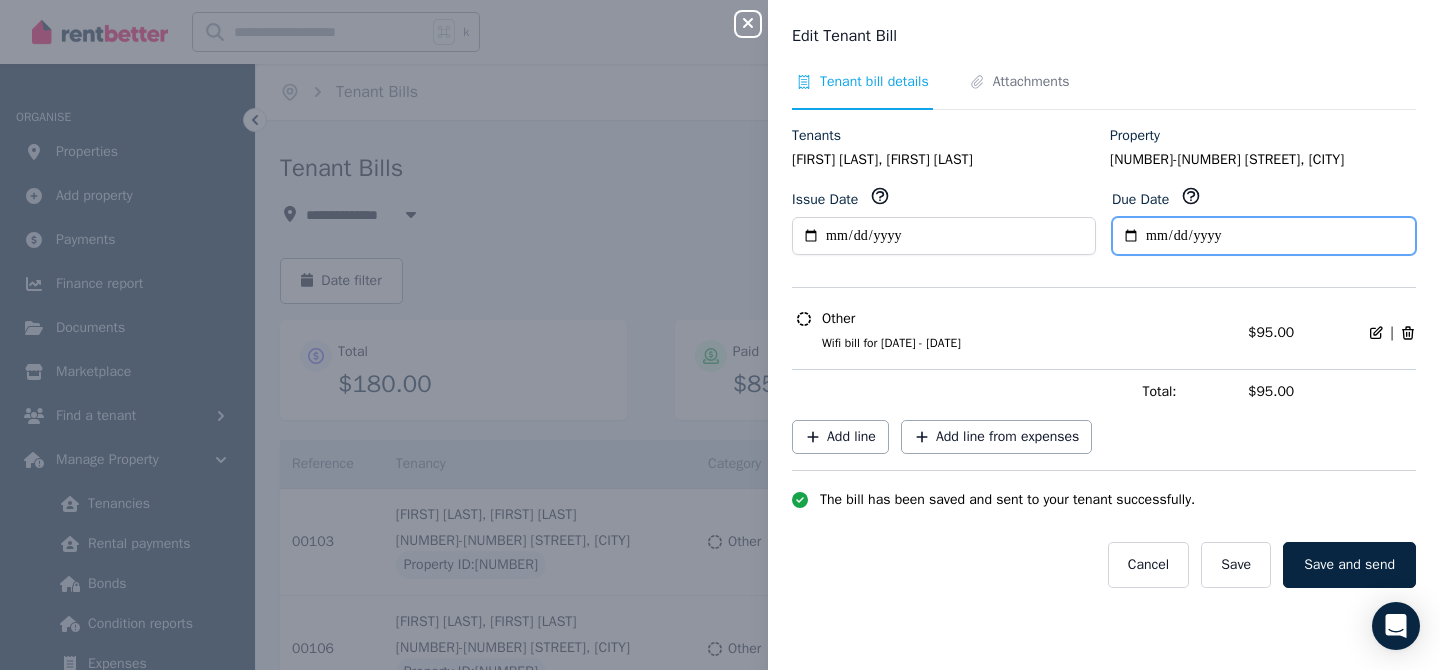 type on "**********" 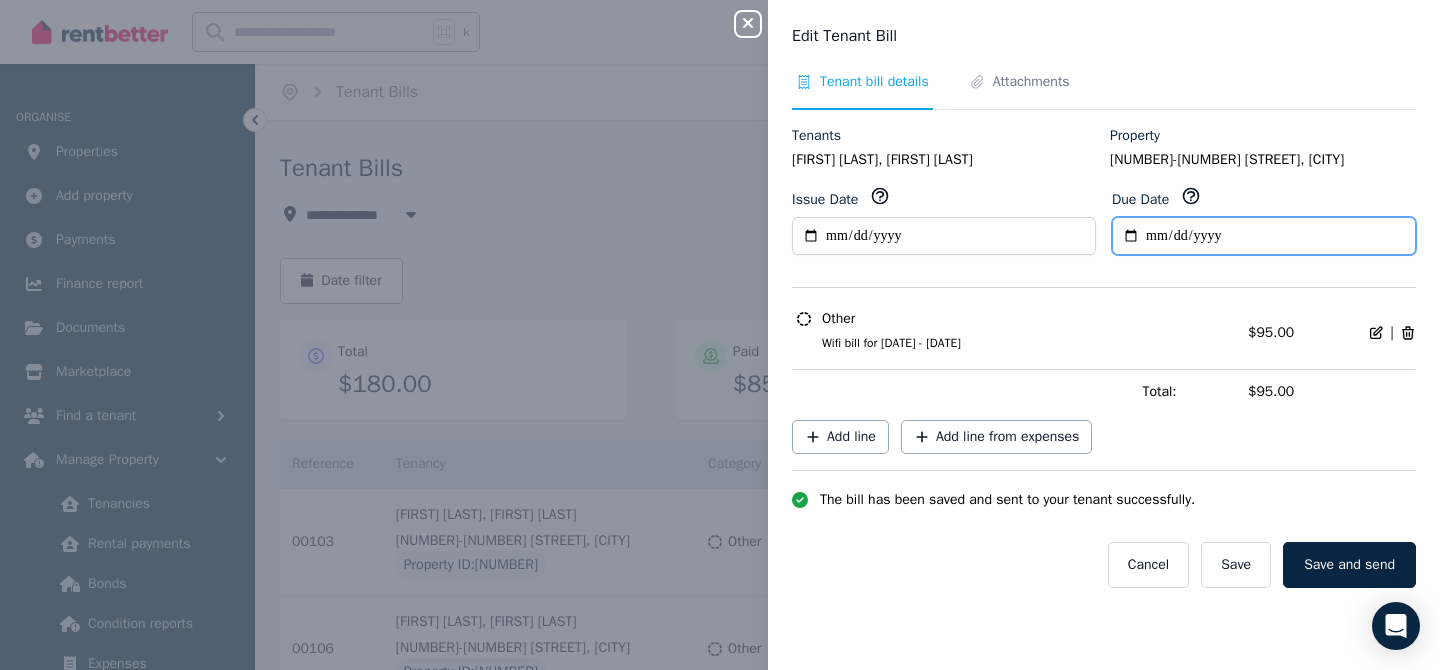 click on "**********" at bounding box center [1264, 236] 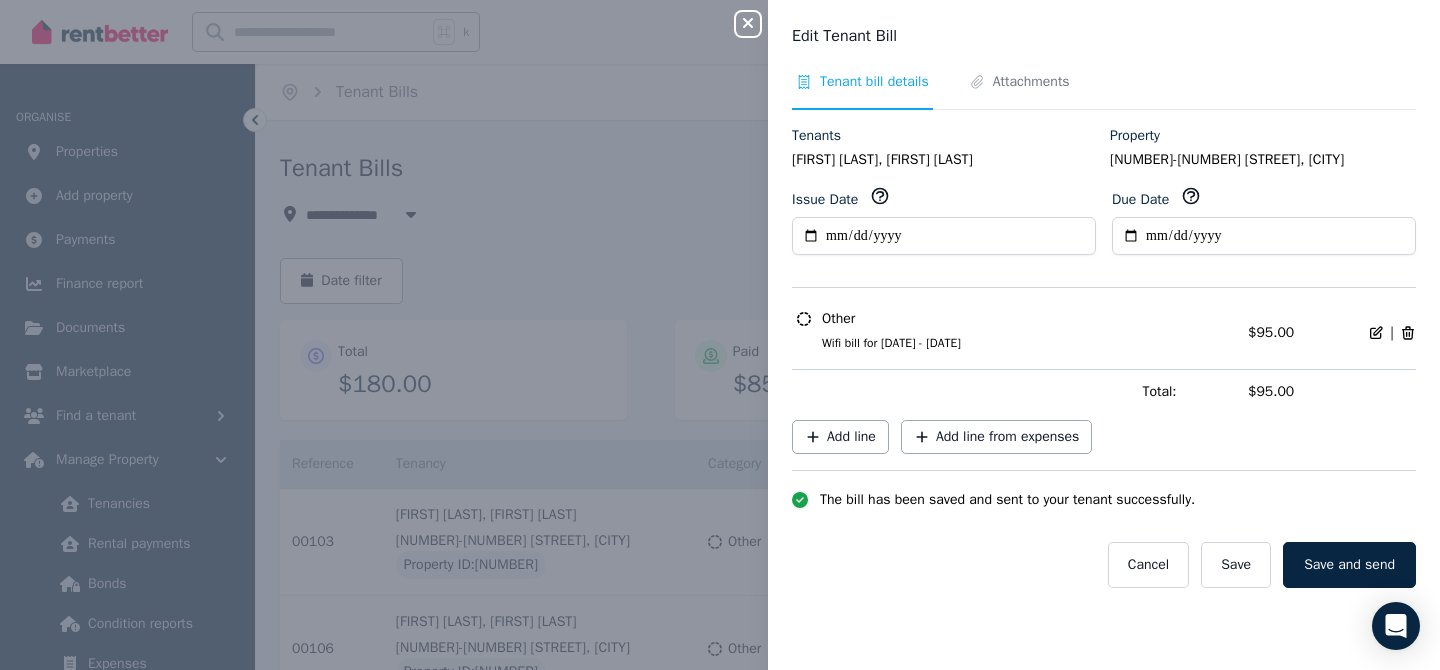 click on "Tenants [FIRST] [LAST], [FIRST] [LAST] Property [NUMBER]-[NUMBER] [STREET], [CITY]" at bounding box center [1104, 156] 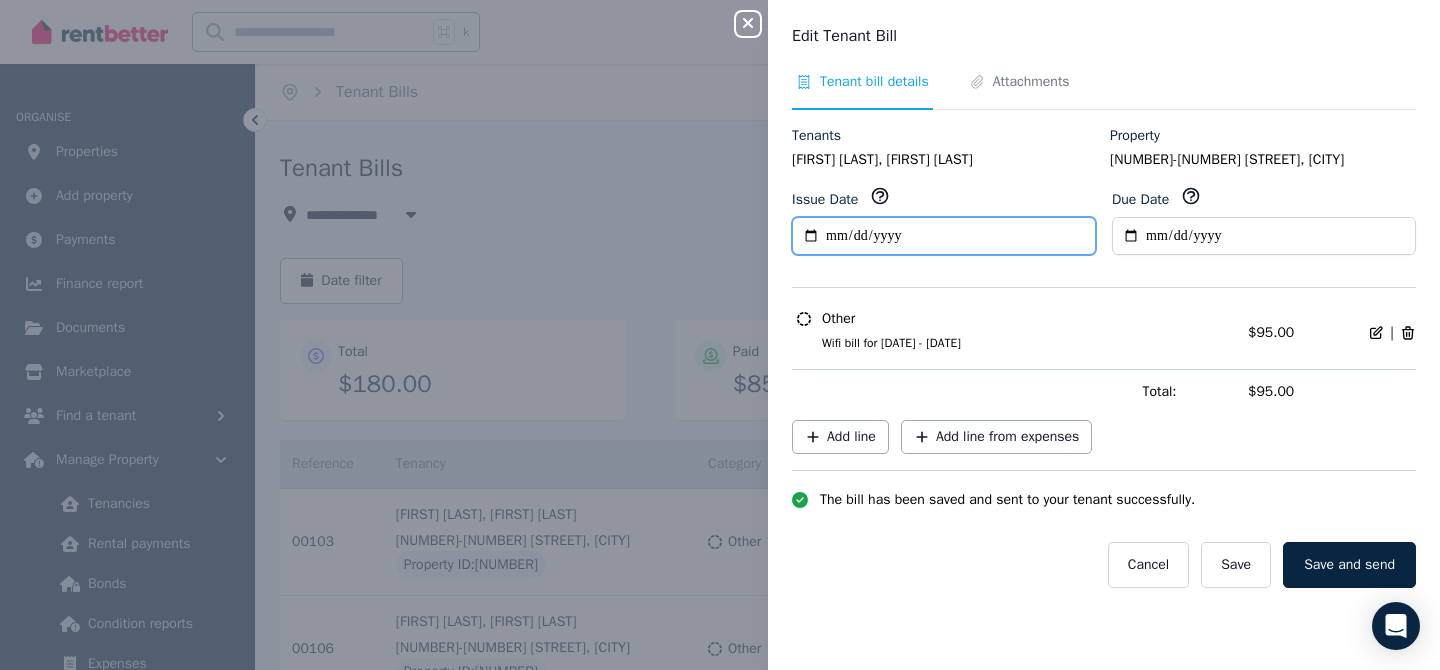 click on "**********" at bounding box center [944, 236] 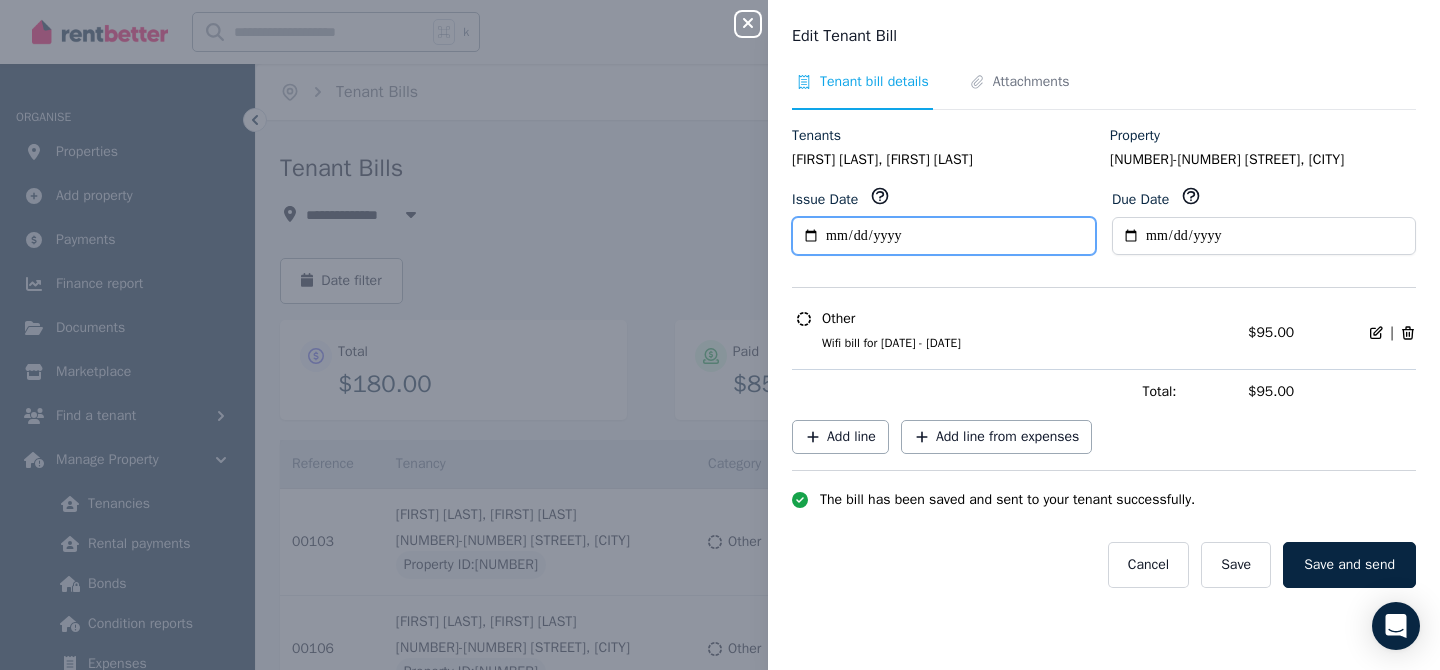 type on "**********" 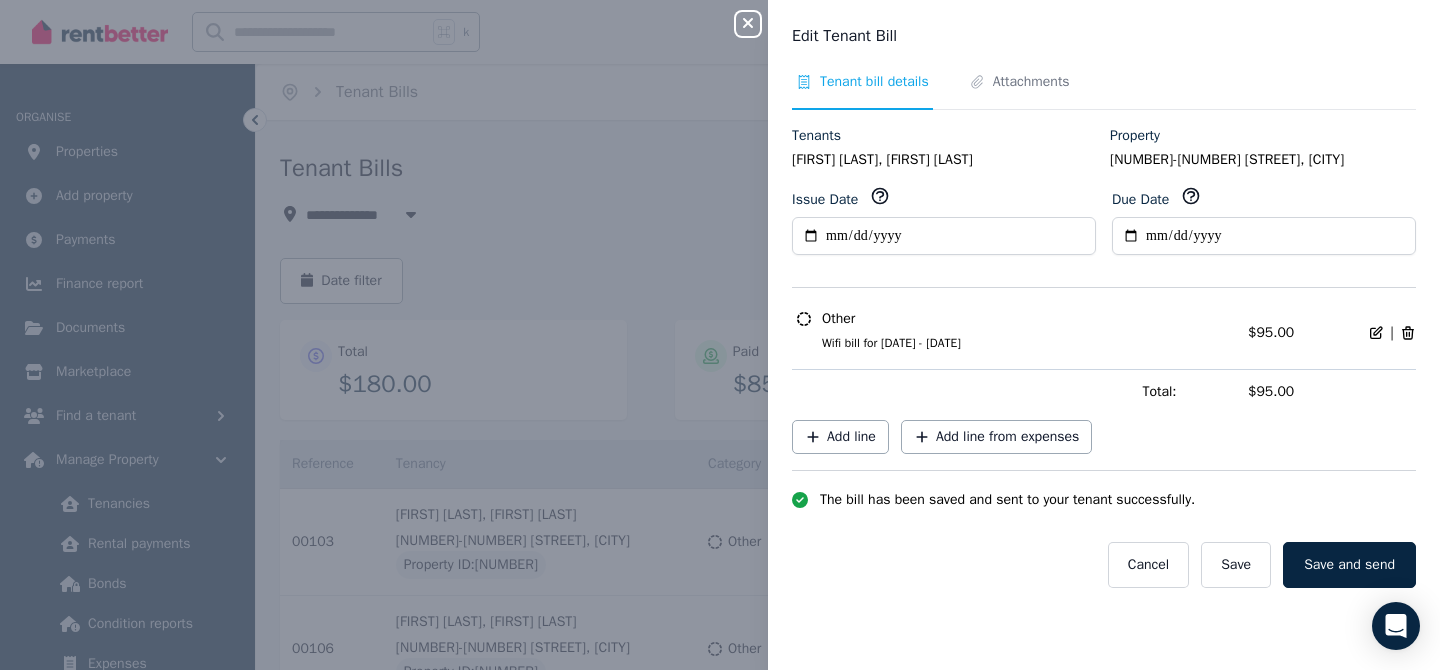 click on "Wifi bill for [DATE] - [DATE]" at bounding box center (1017, 343) 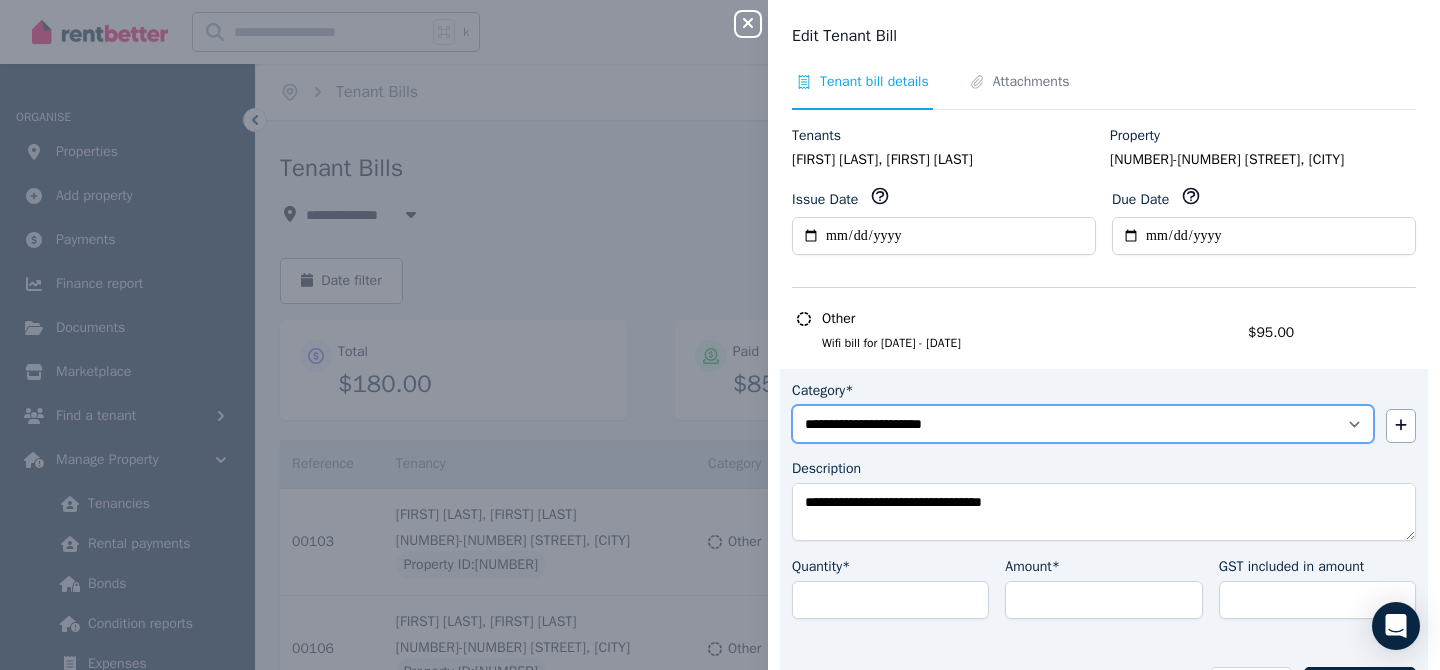click on "**********" at bounding box center (1083, 424) 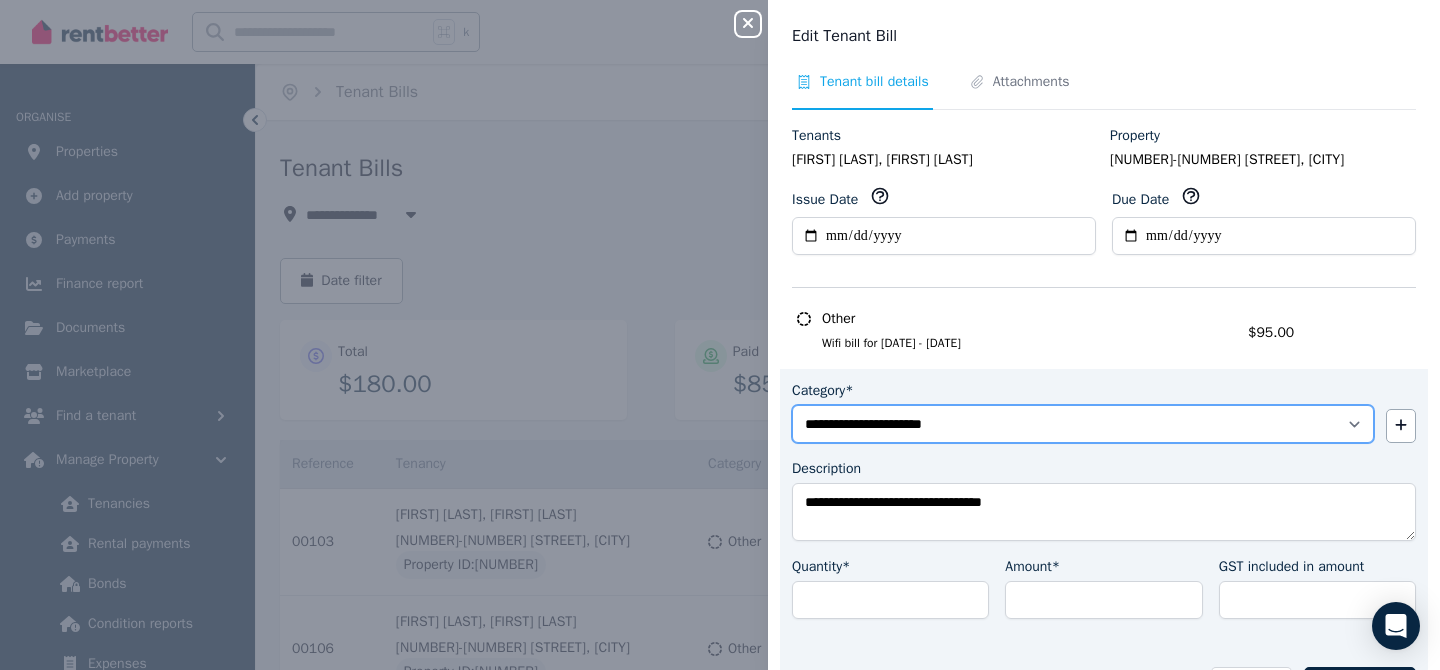 select on "**********" 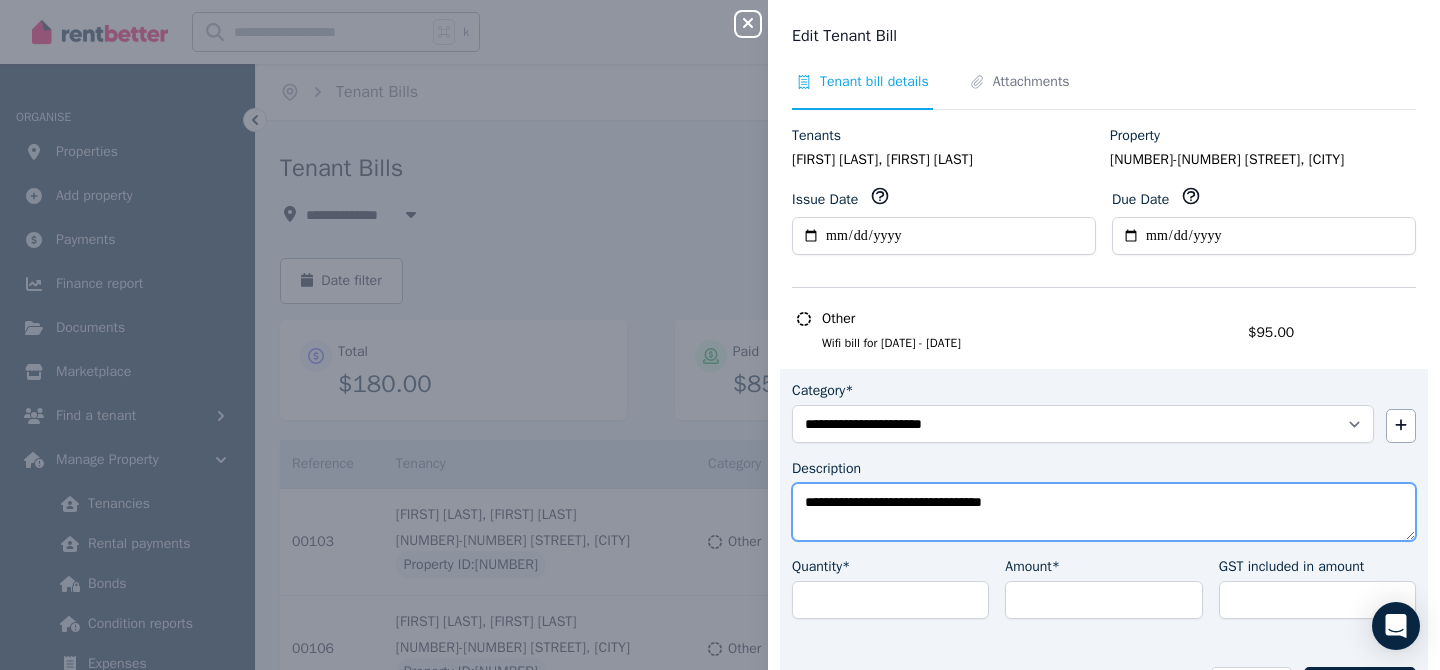 drag, startPoint x: 833, startPoint y: 507, endPoint x: 732, endPoint y: 496, distance: 101.597244 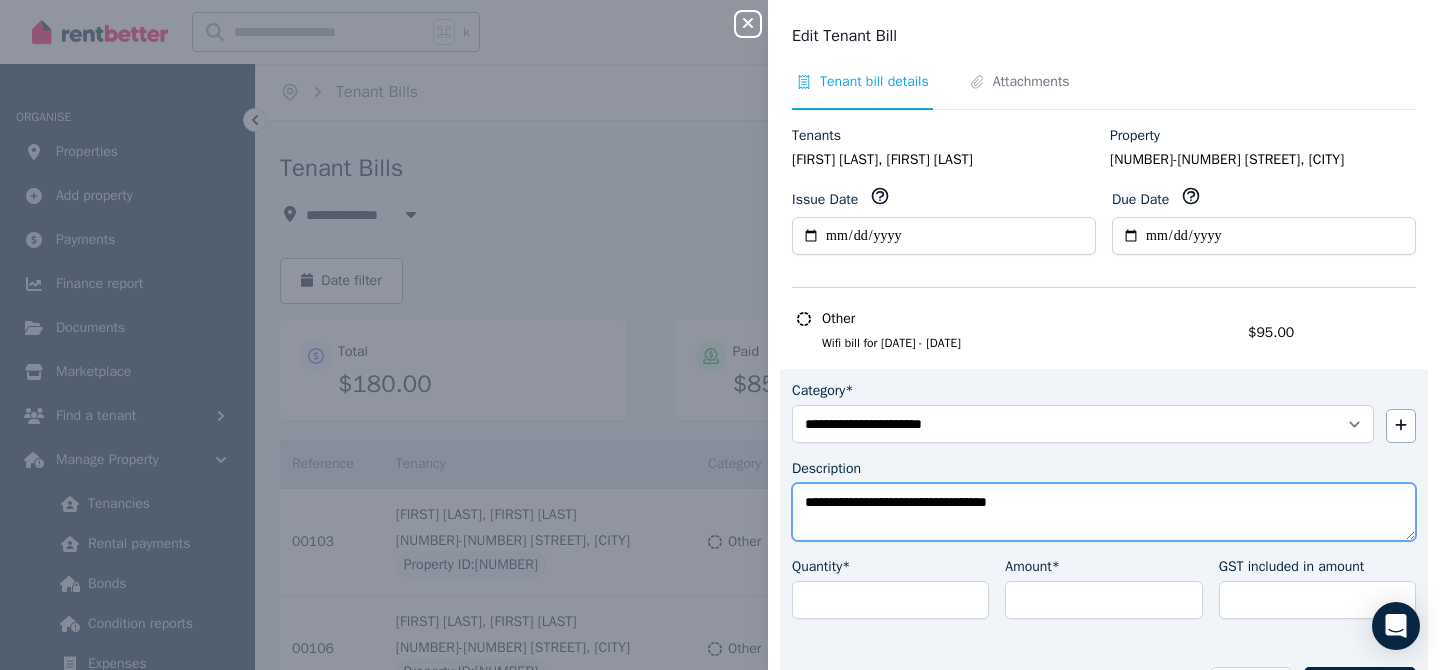 click on "**********" at bounding box center (1104, 512) 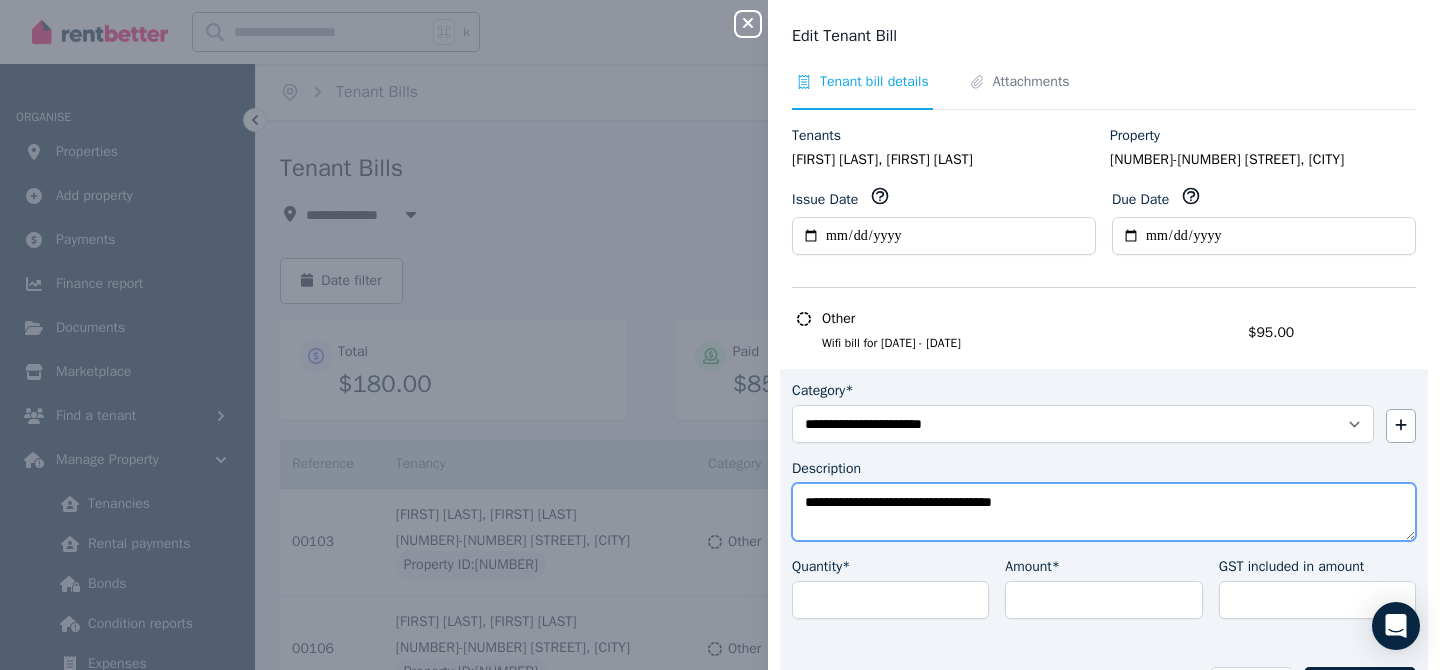 drag, startPoint x: 990, startPoint y: 502, endPoint x: 1140, endPoint y: 502, distance: 150 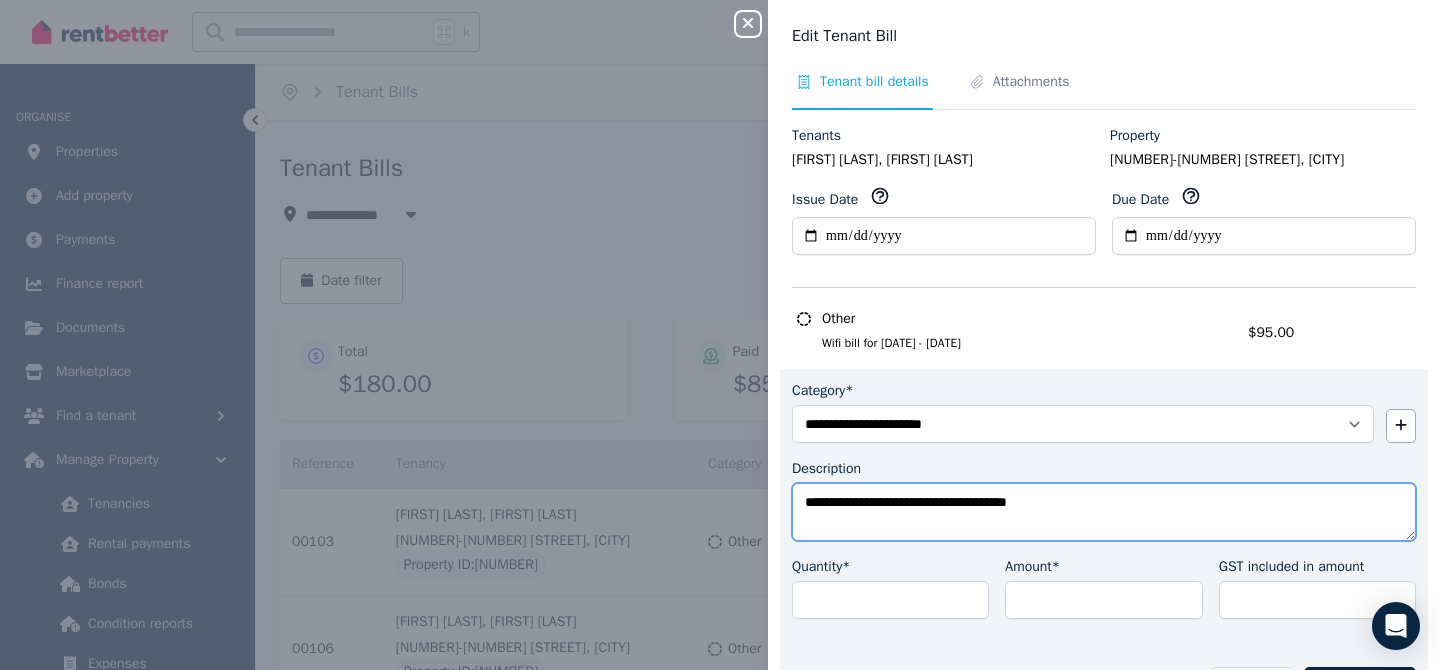 click on "**********" at bounding box center [1104, 512] 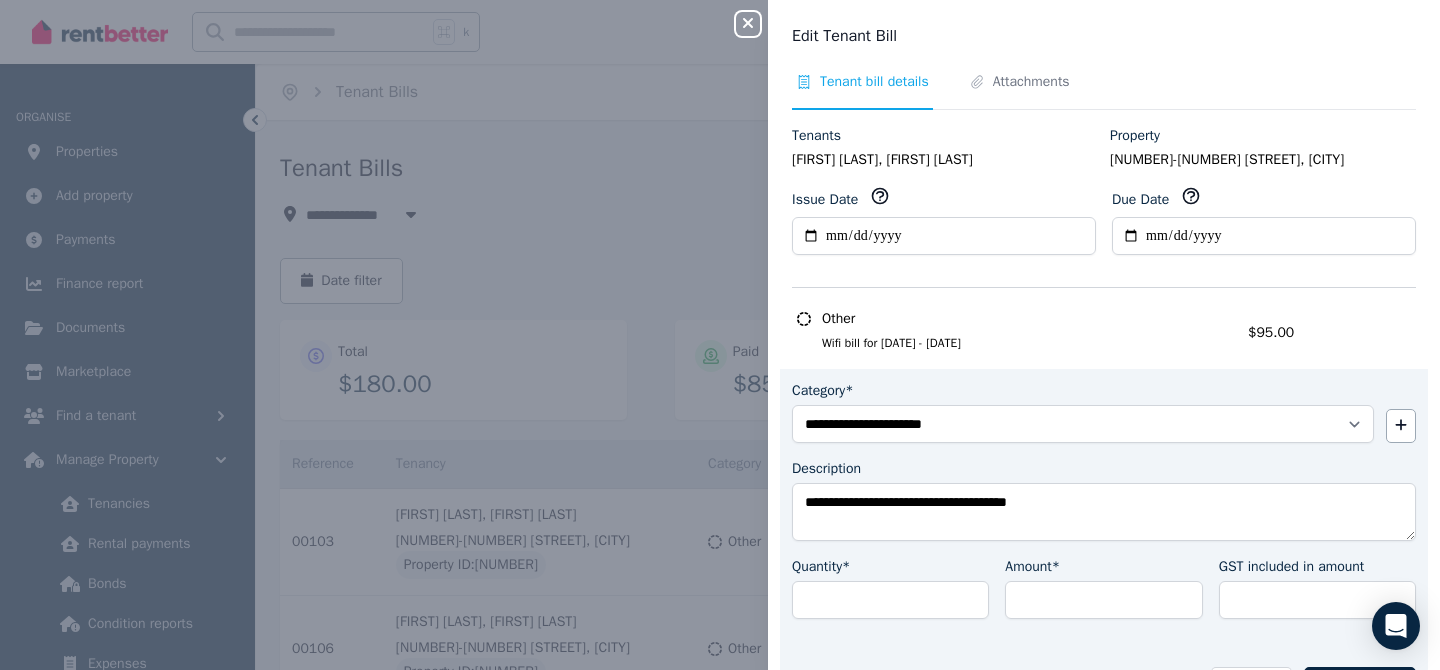 click on "Quantity*" at bounding box center (890, 567) 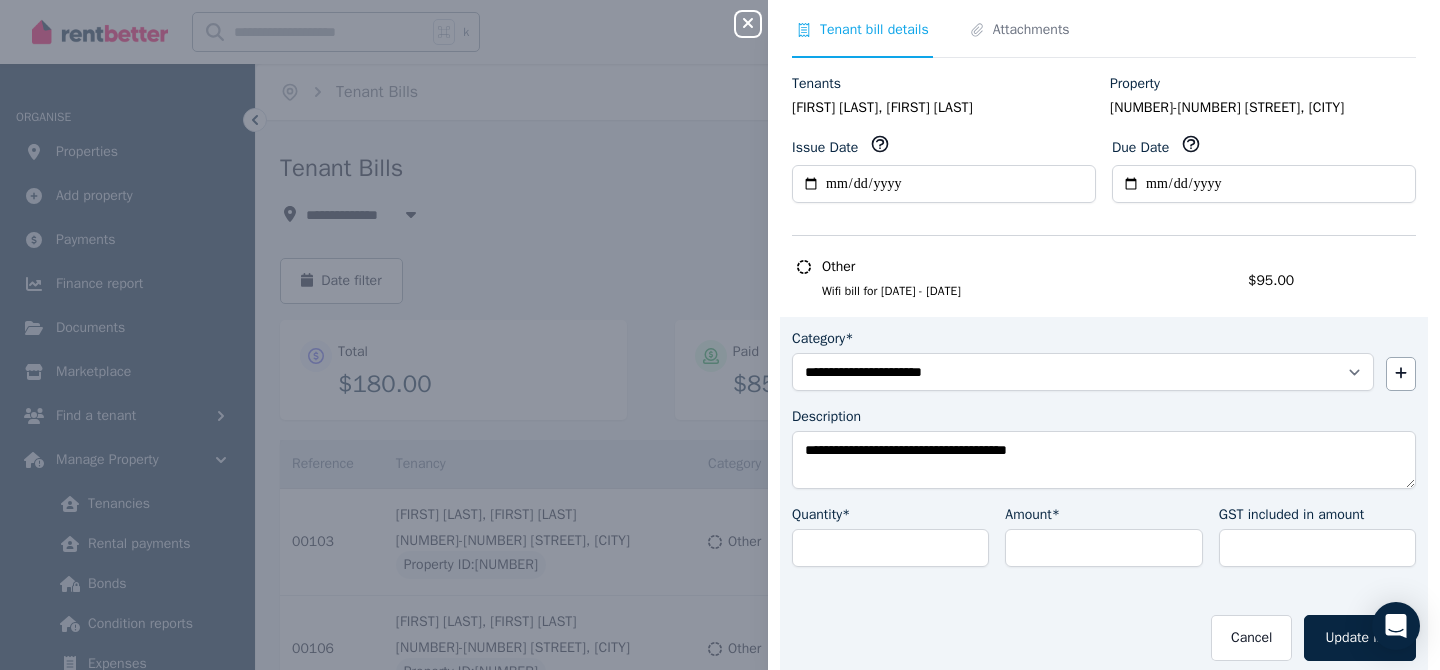 scroll, scrollTop: 54, scrollLeft: 0, axis: vertical 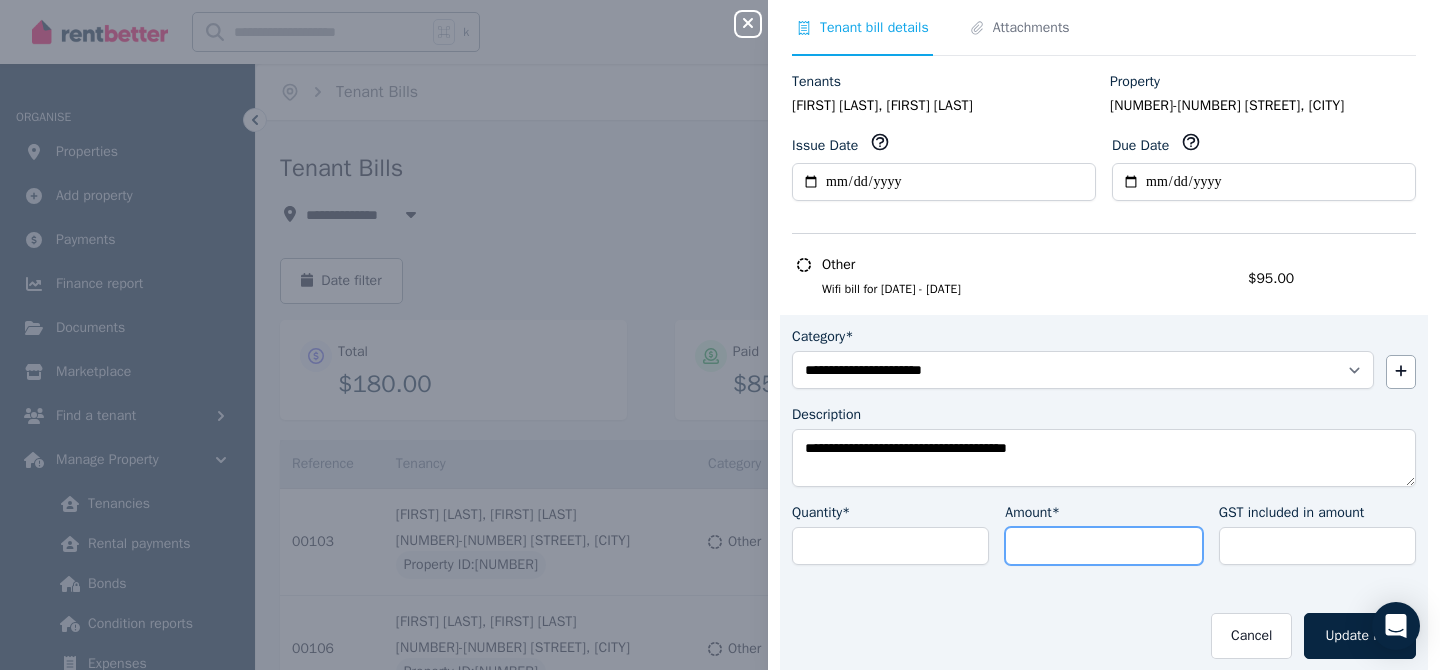 drag, startPoint x: 1084, startPoint y: 546, endPoint x: 904, endPoint y: 543, distance: 180.025 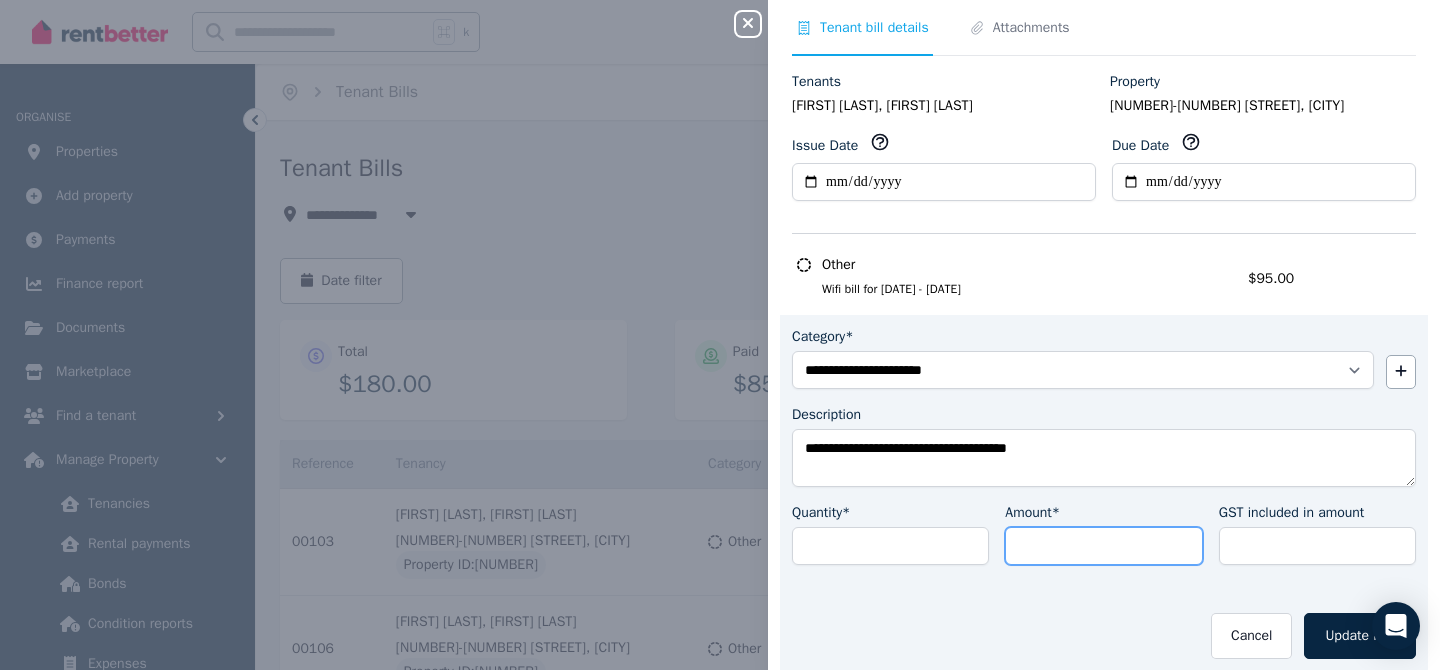 type on "*" 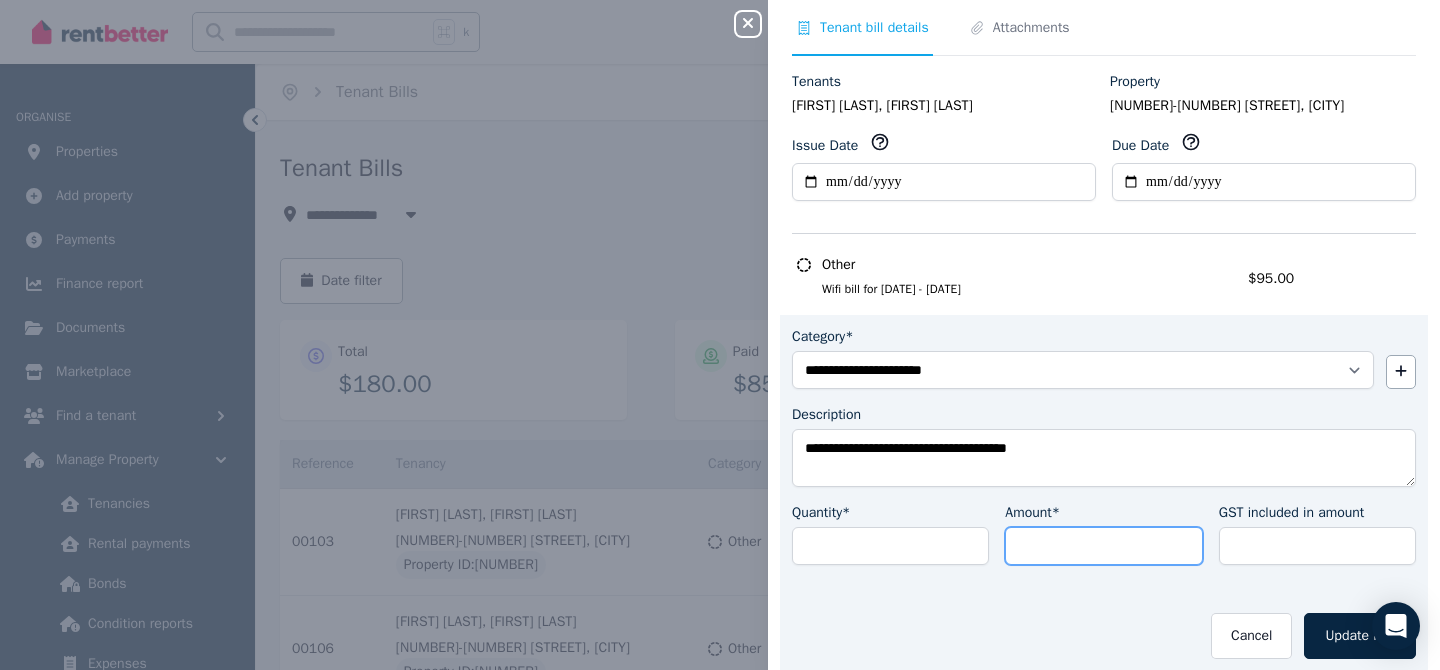 type on "****" 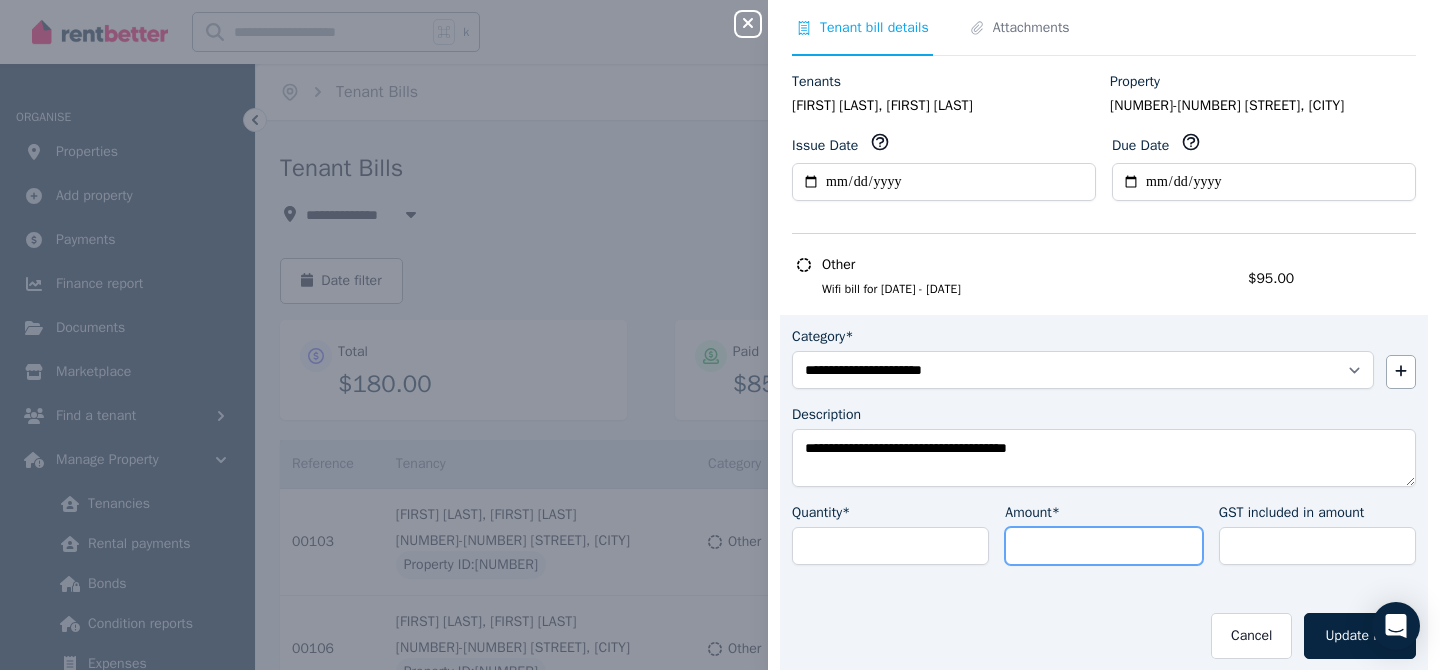 type on "*****" 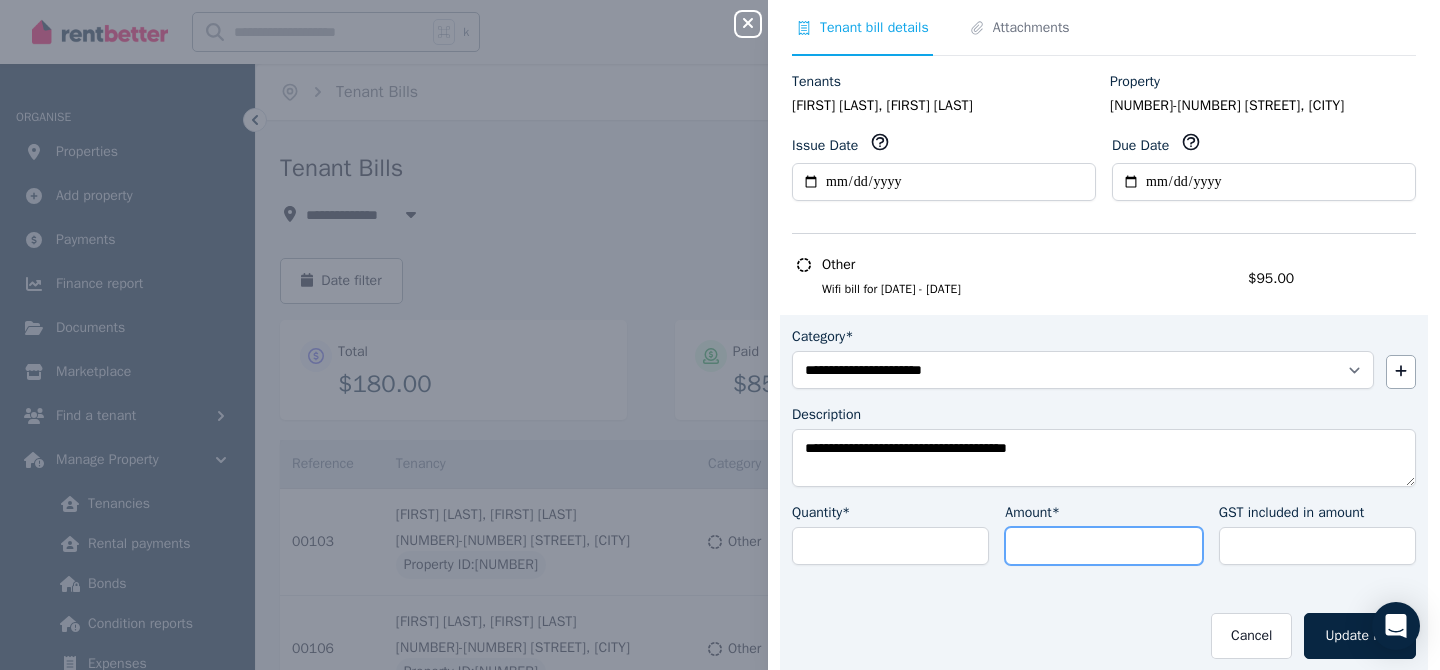 type on "*****" 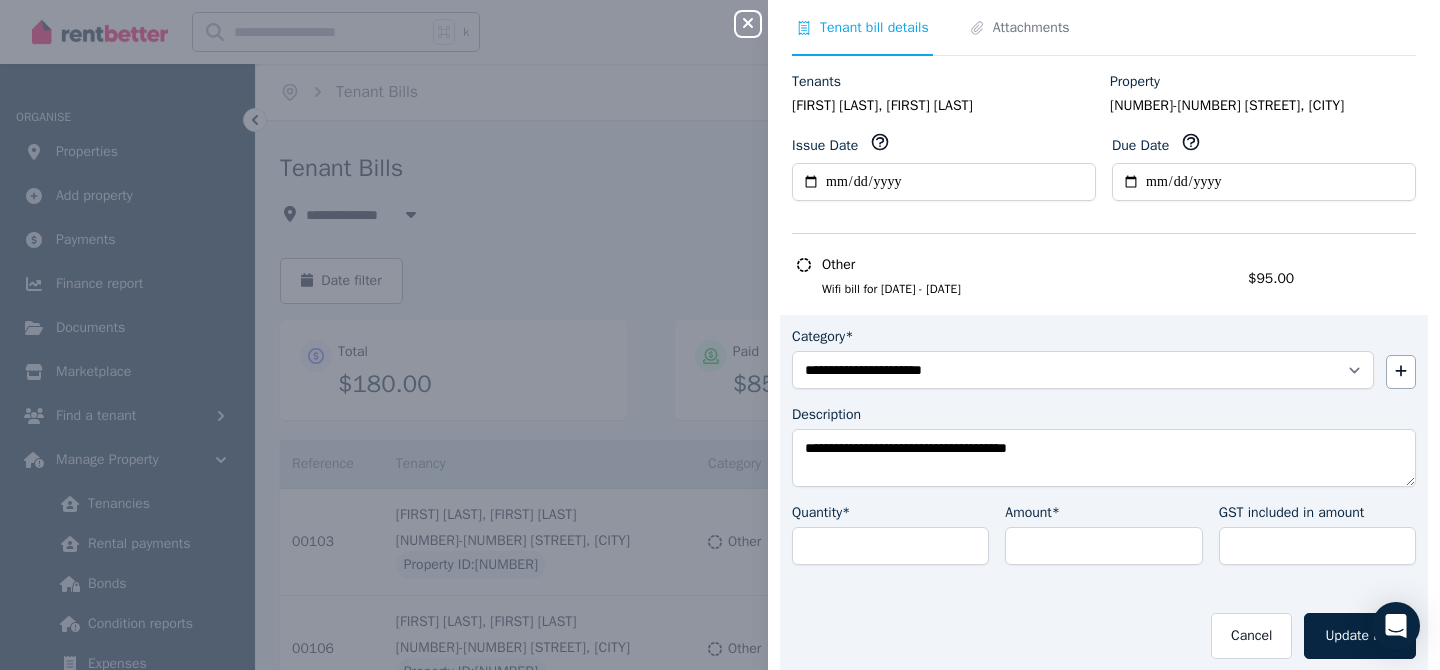 click on "**********" at bounding box center [1104, 499] 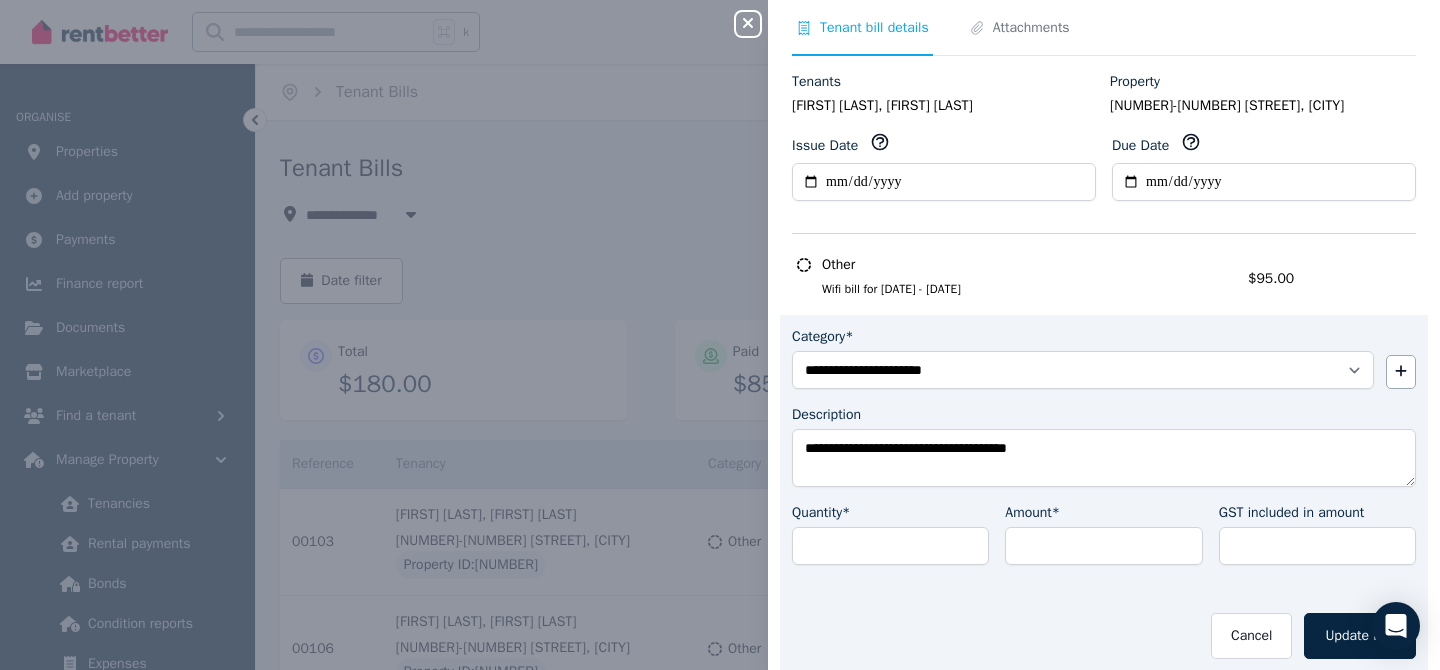 scroll, scrollTop: 0, scrollLeft: 0, axis: both 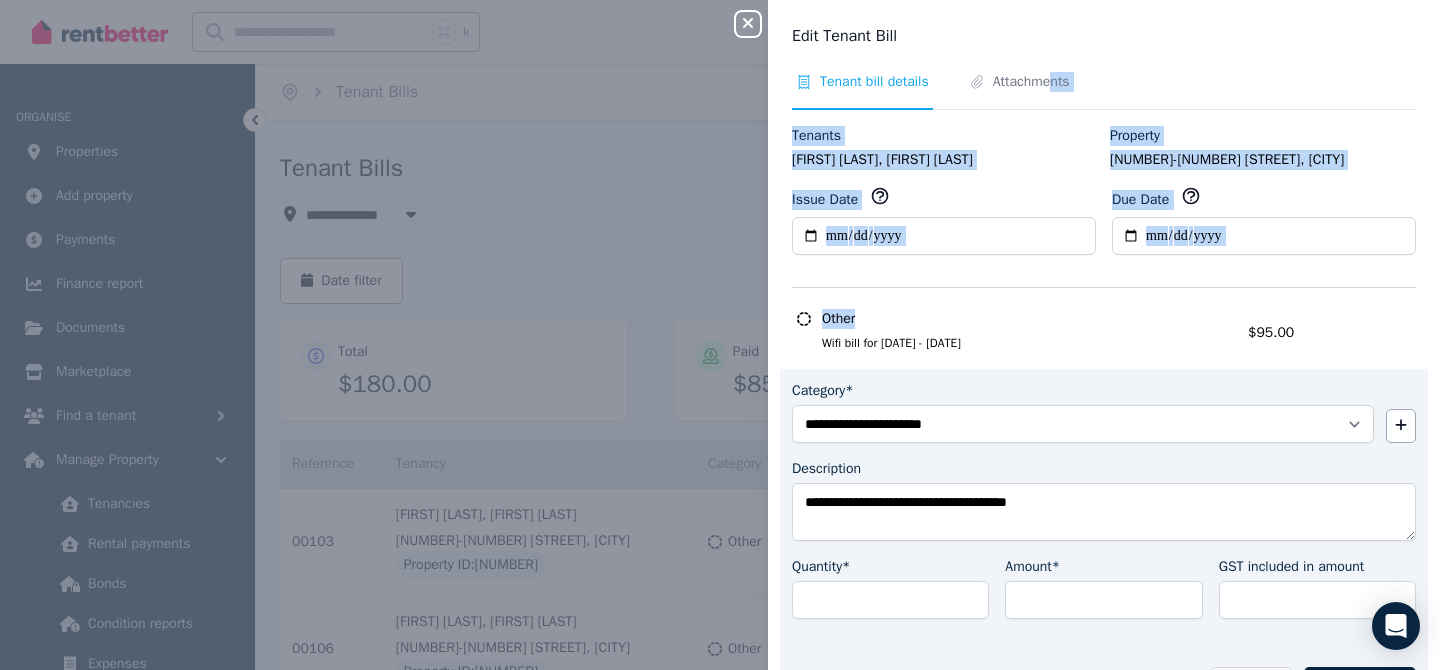 drag, startPoint x: 1059, startPoint y: 80, endPoint x: 1021, endPoint y: 335, distance: 257.81583 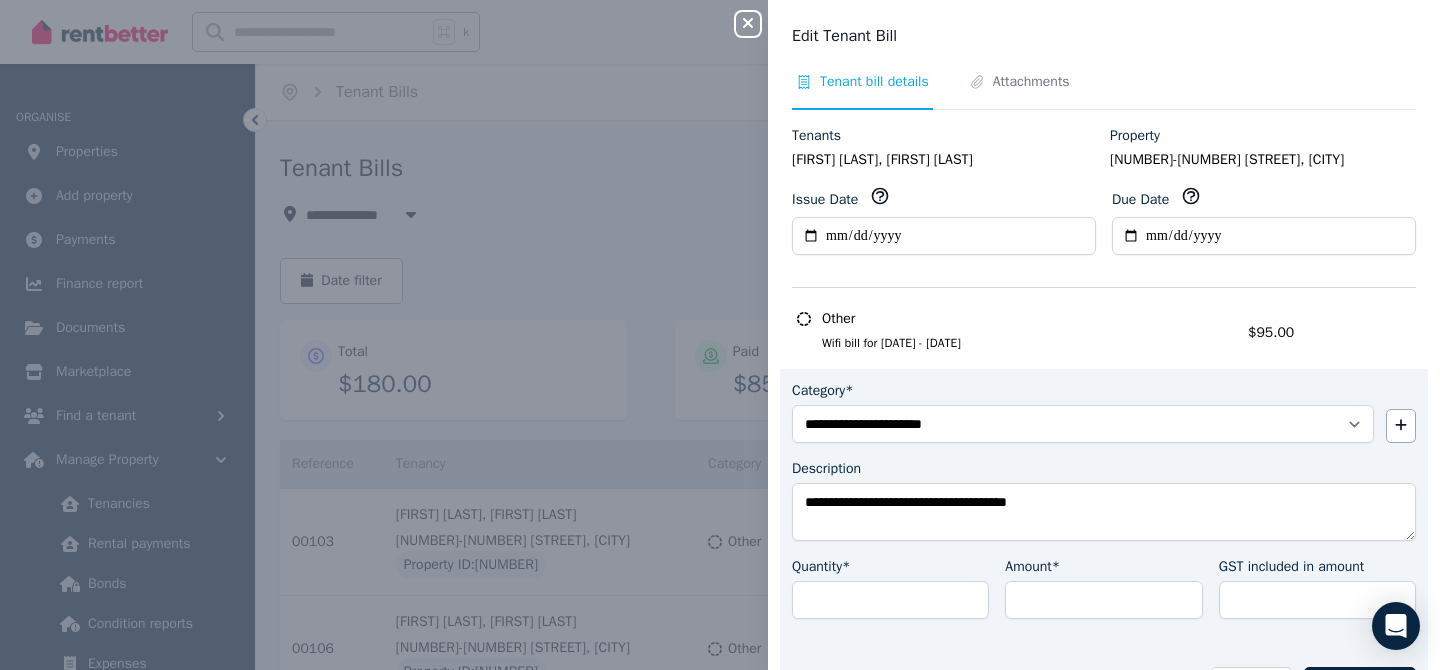 click on "**********" at bounding box center [1104, 540] 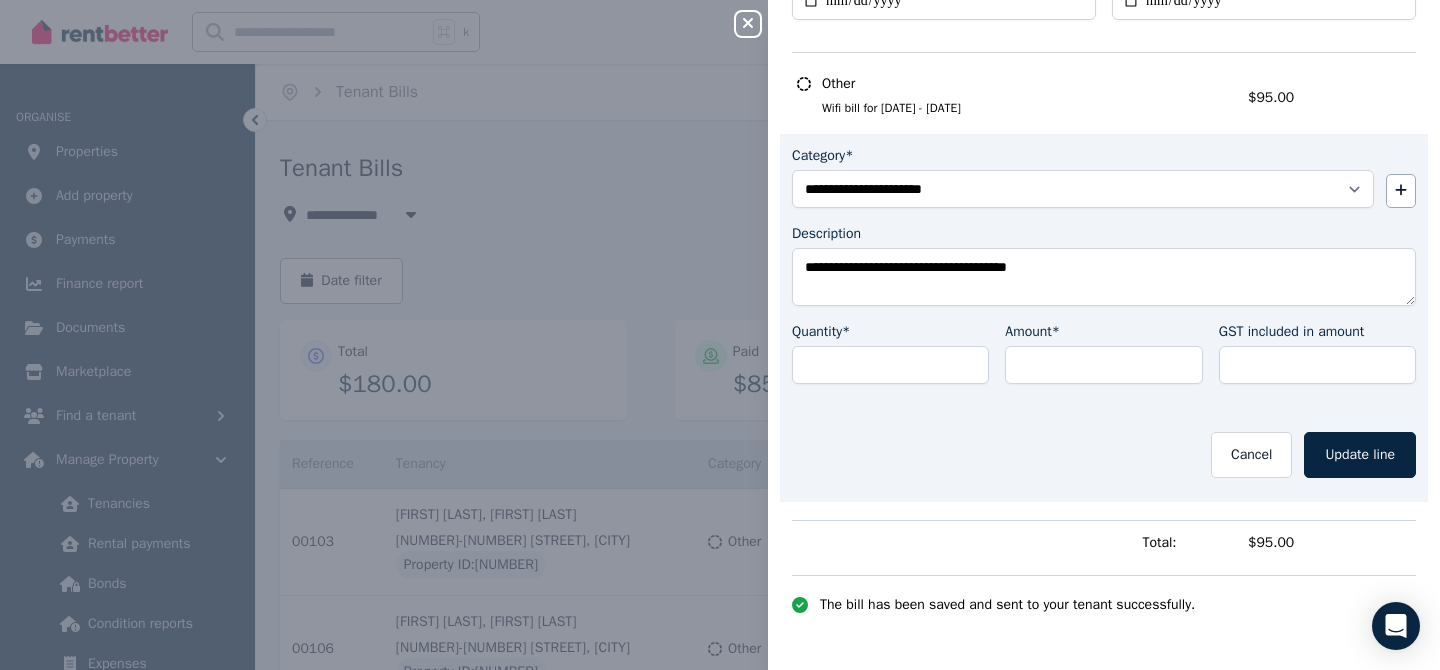 scroll, scrollTop: 0, scrollLeft: 0, axis: both 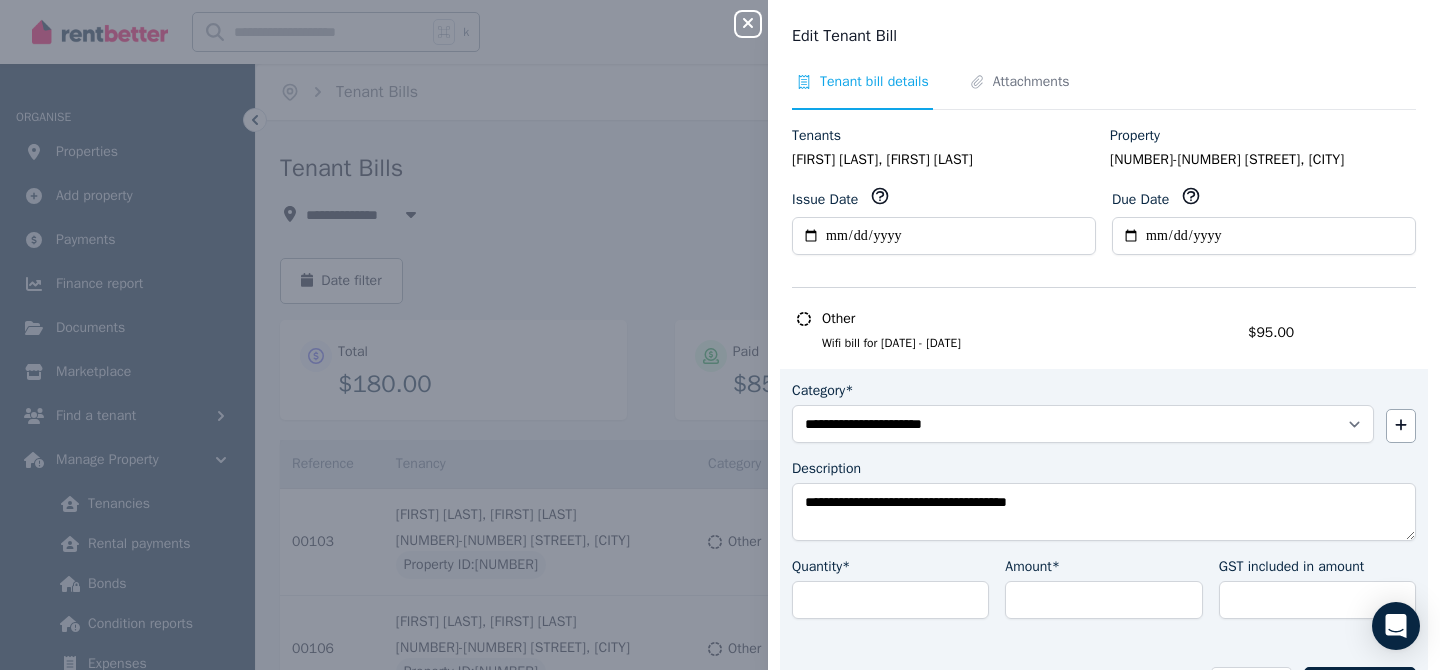 click 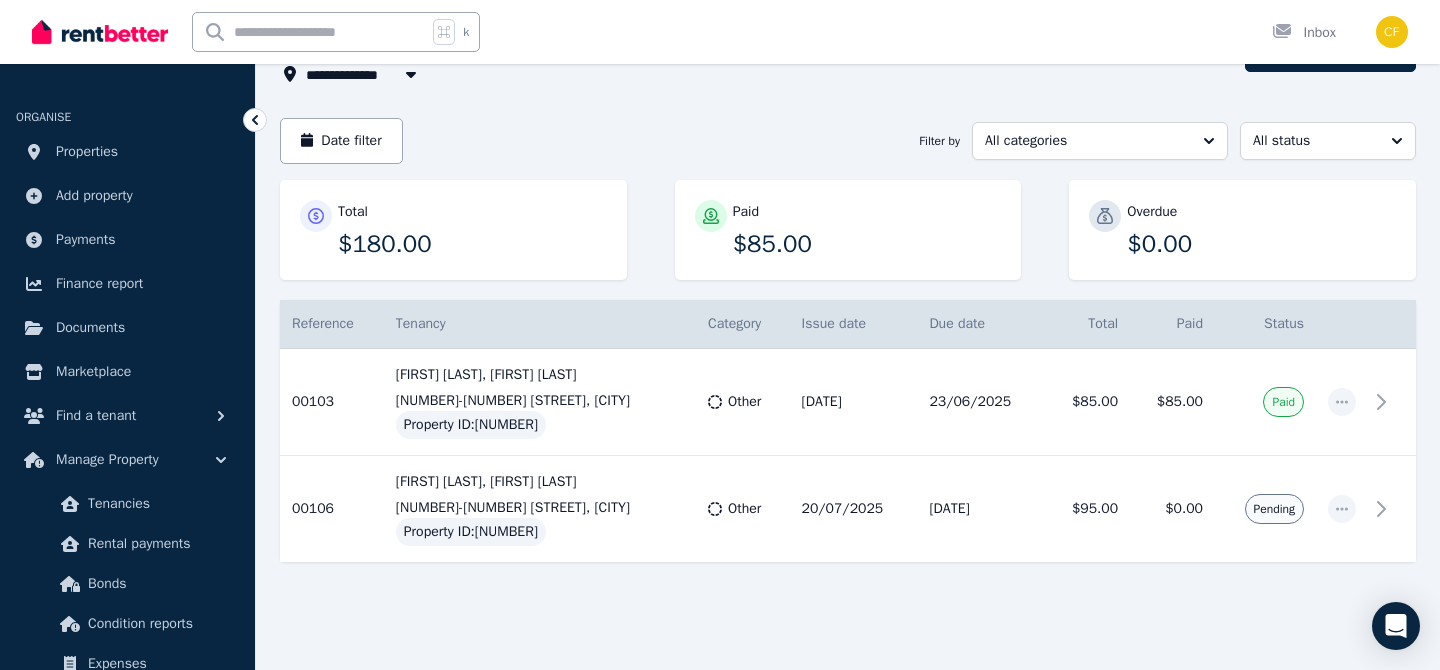 scroll, scrollTop: 0, scrollLeft: 0, axis: both 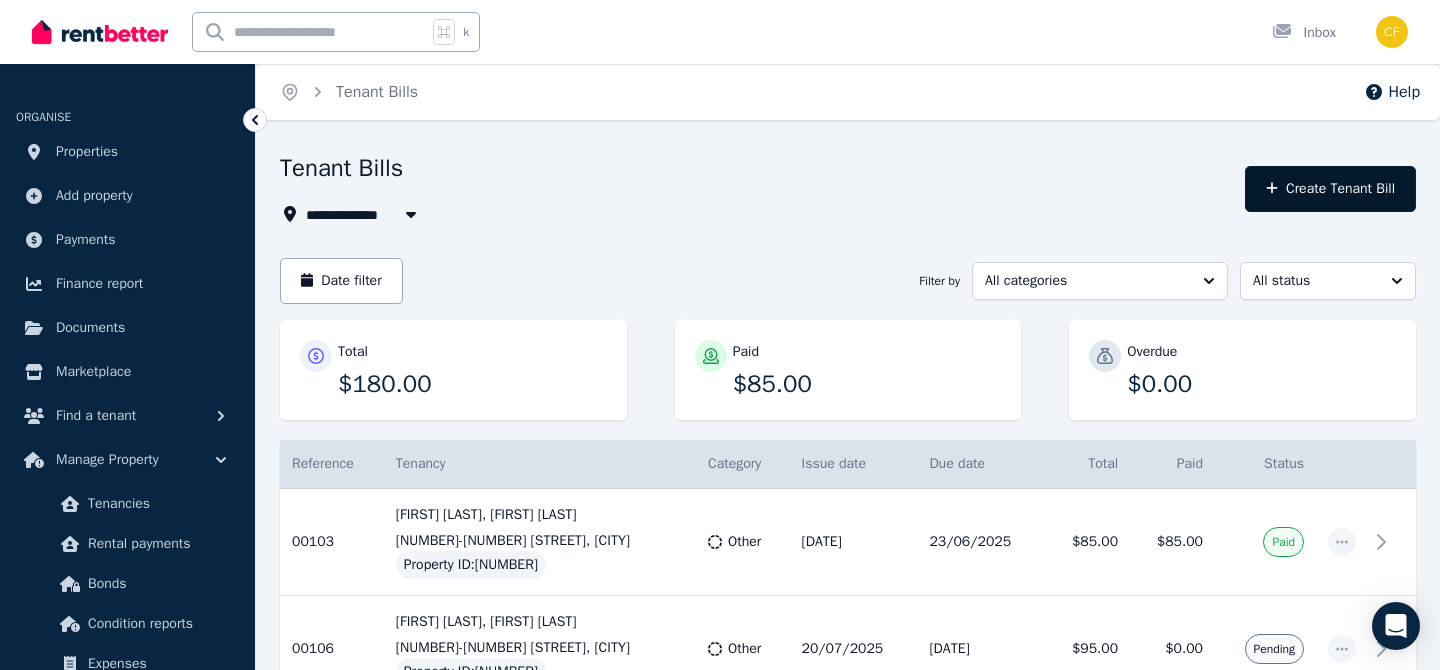 click on "Create Tenant Bill" at bounding box center (1330, 189) 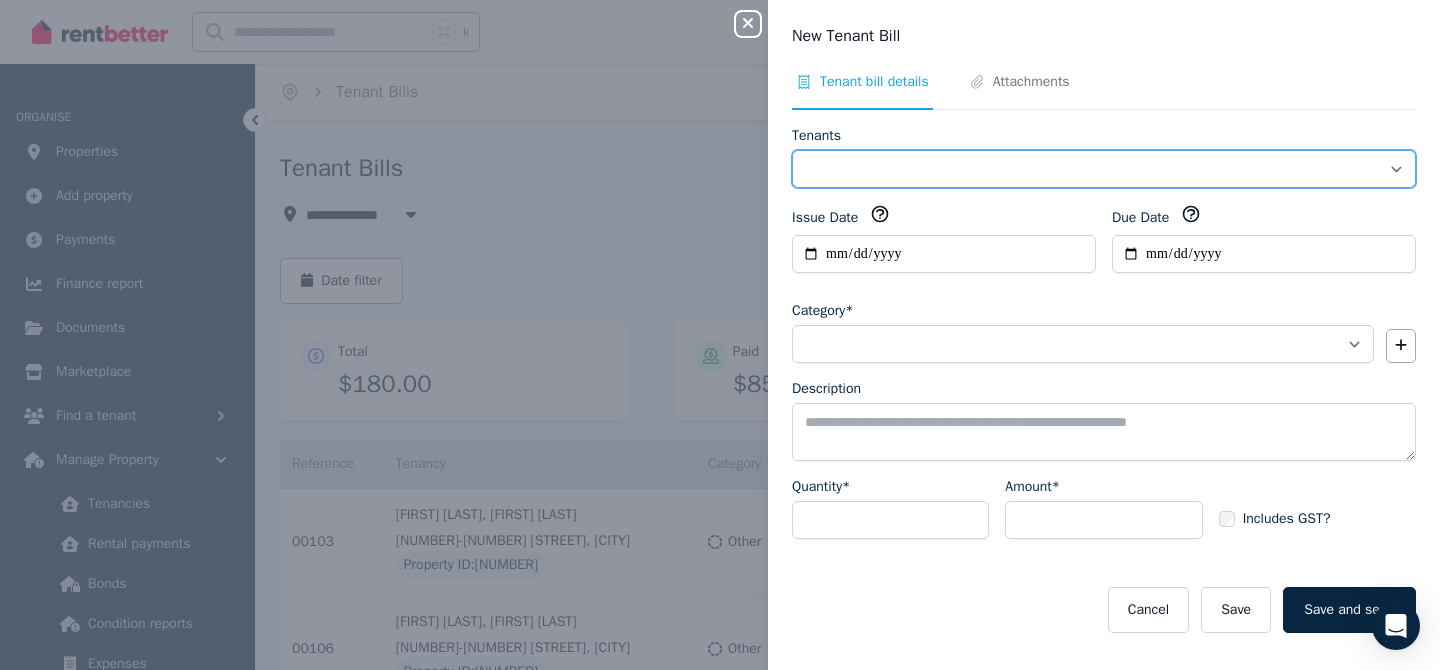 click on "Tenants" at bounding box center (1104, 169) 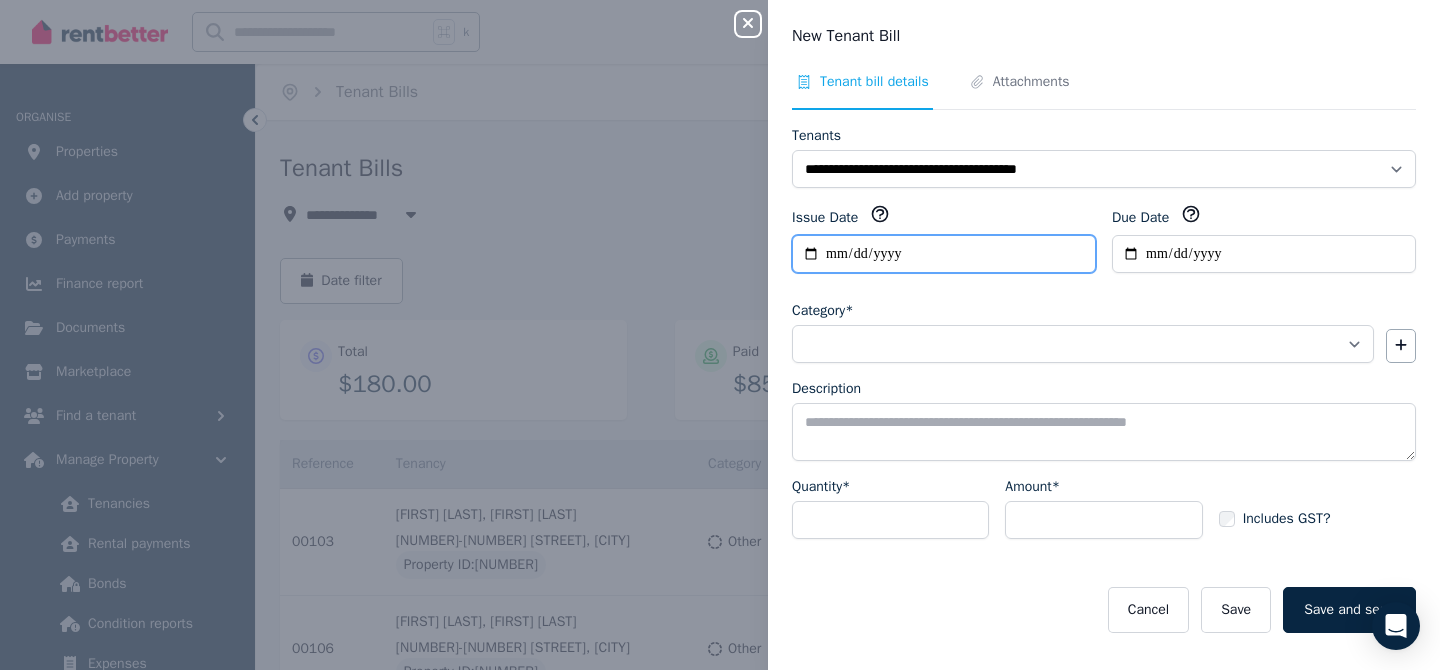 click on "**********" at bounding box center (944, 254) 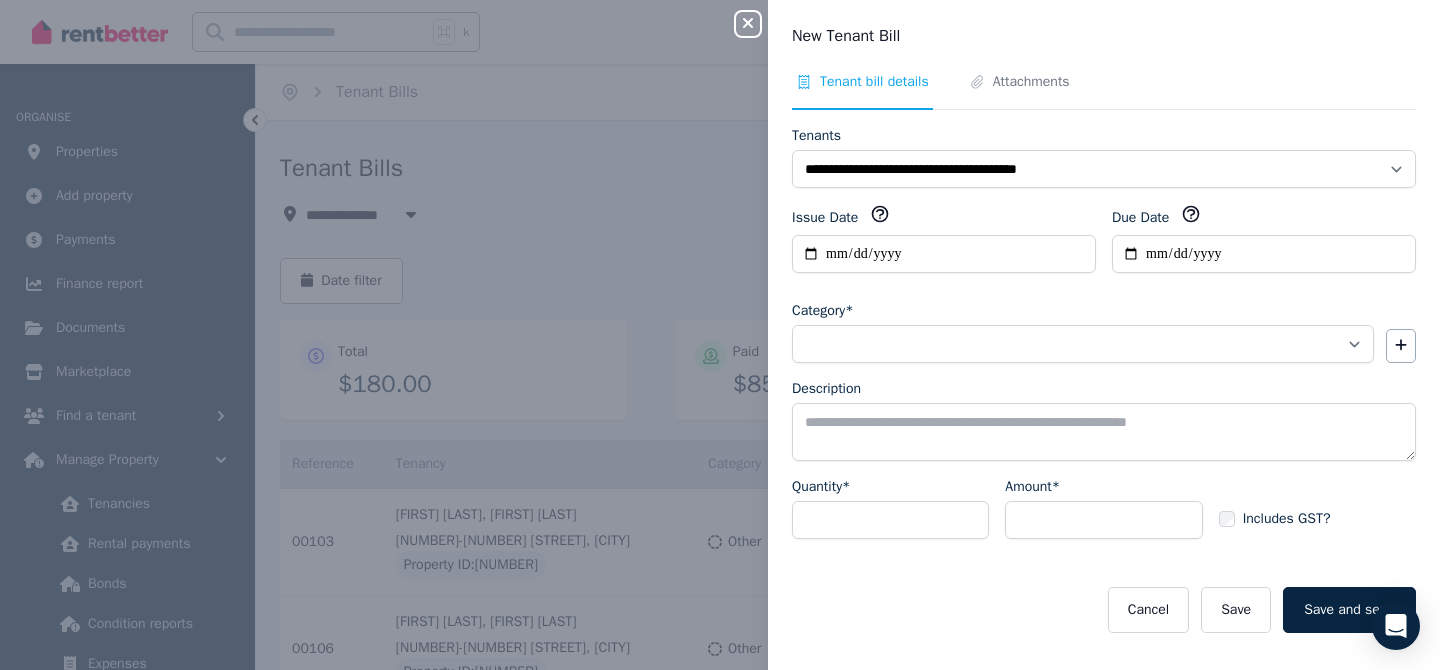 click on "**********" at bounding box center [1104, 246] 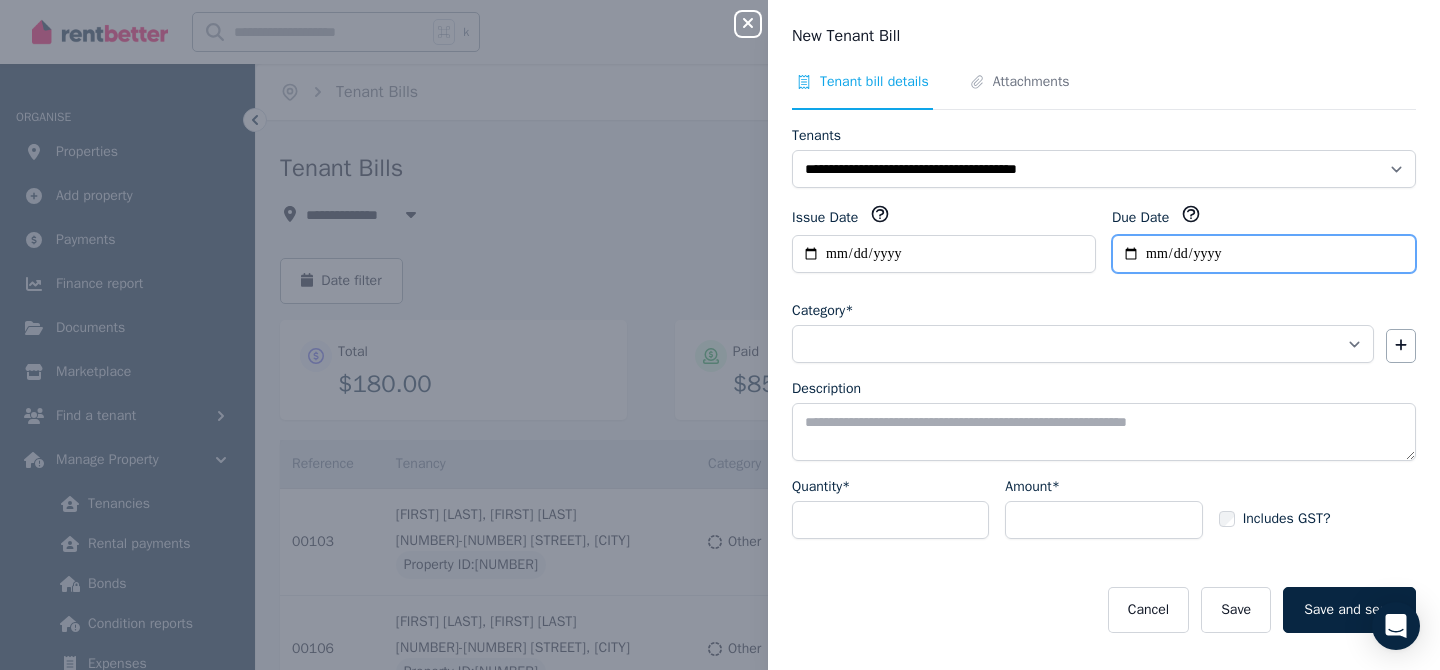 click on "Due Date" at bounding box center [1264, 254] 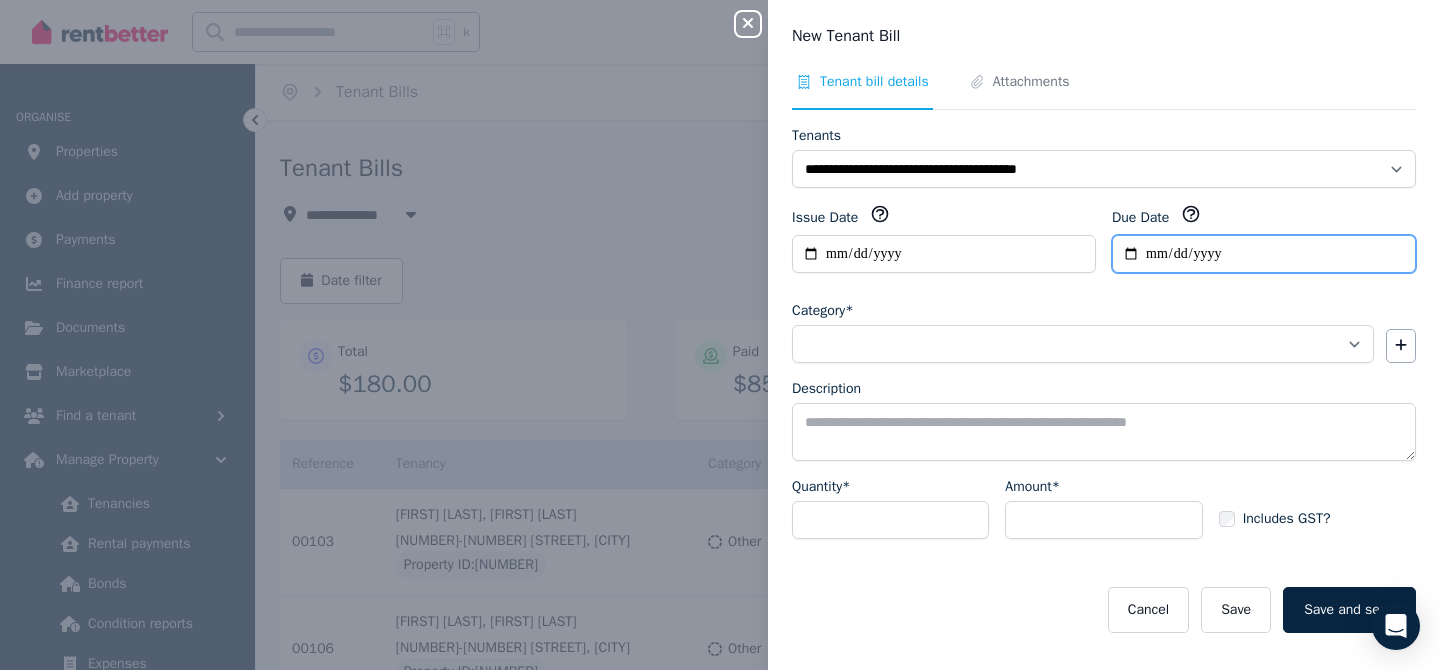 type on "**********" 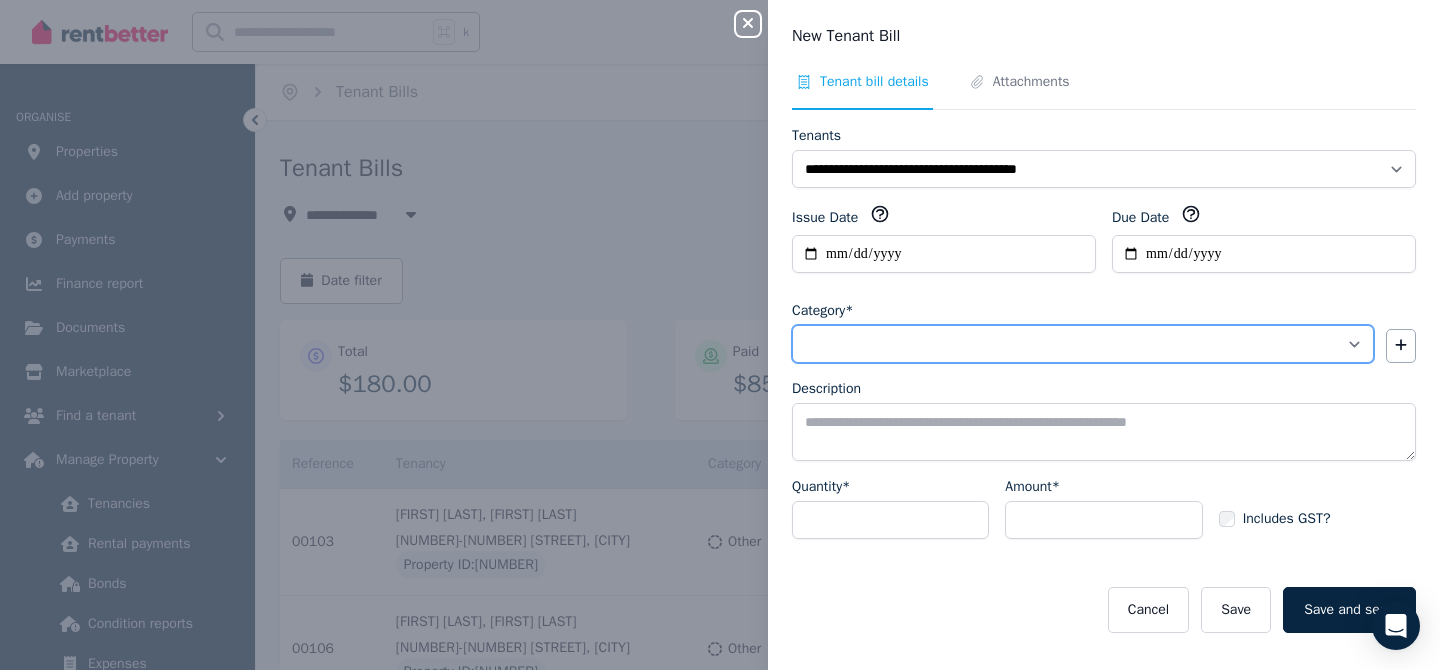 click on "**********" at bounding box center (1083, 344) 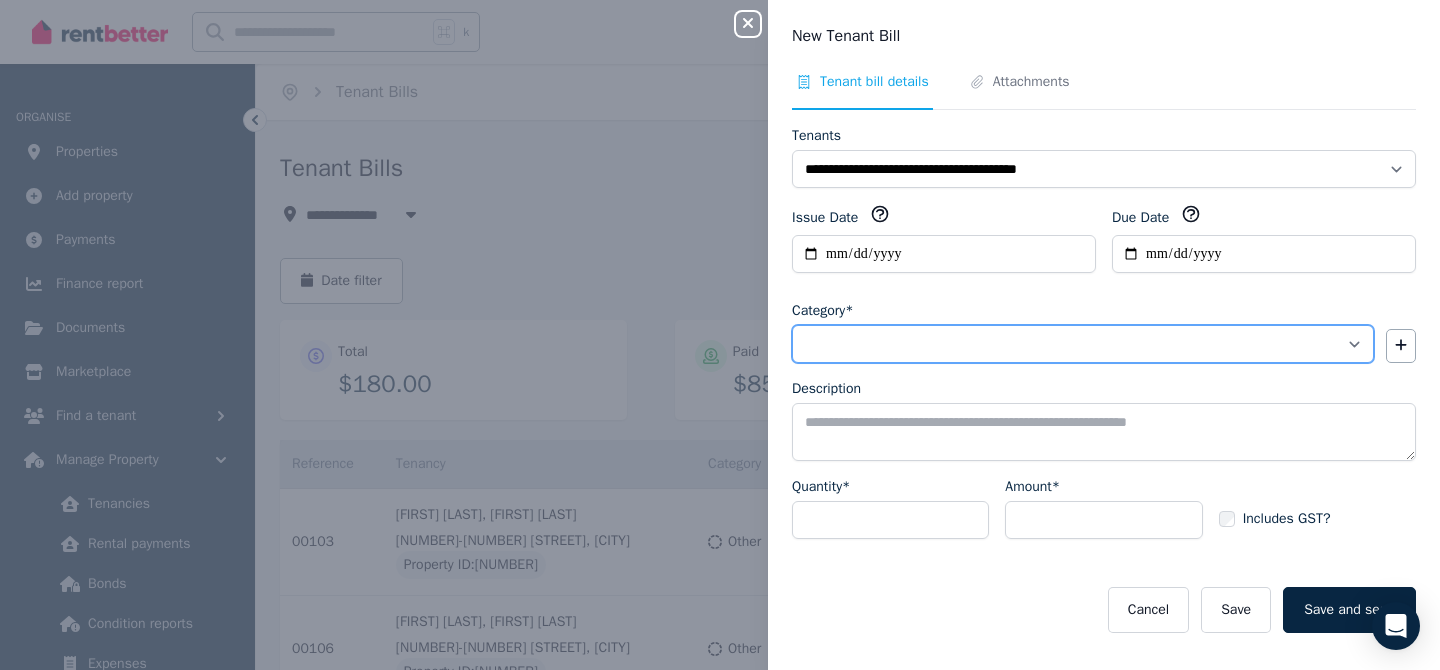 select on "**********" 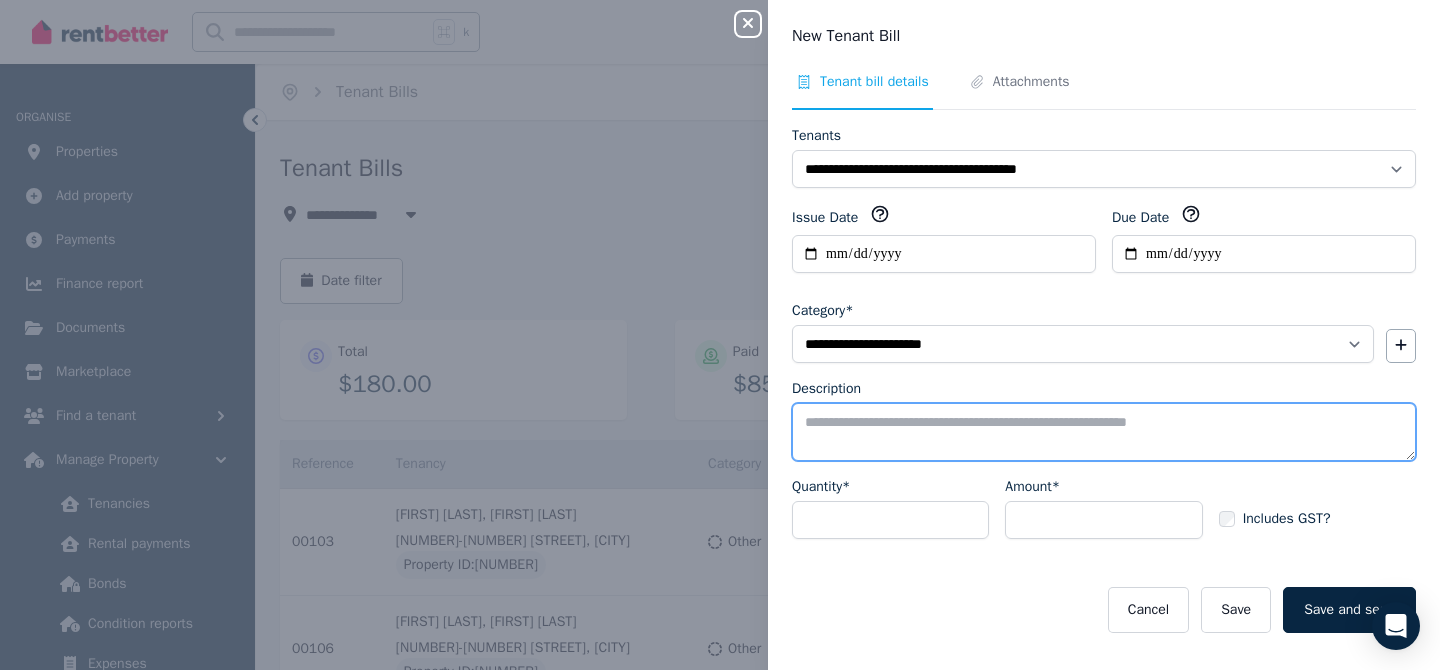 click on "Description" at bounding box center (1104, 432) 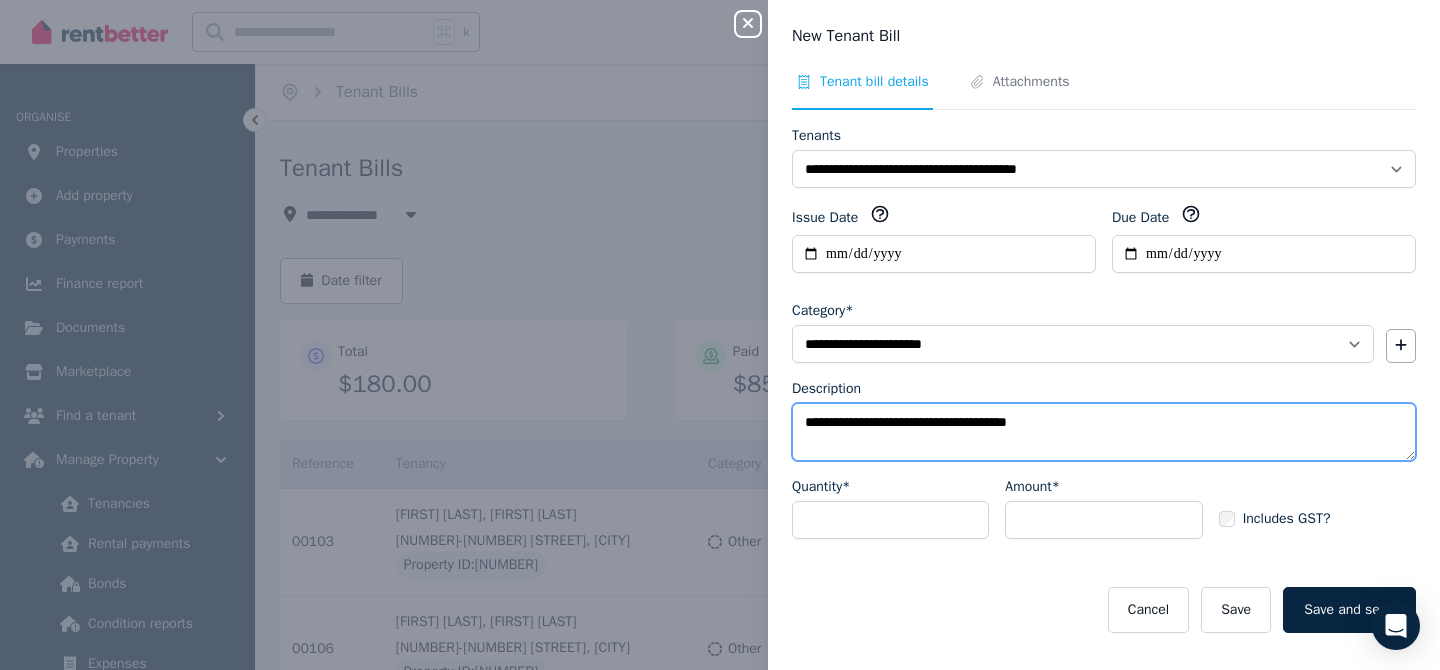 type on "**********" 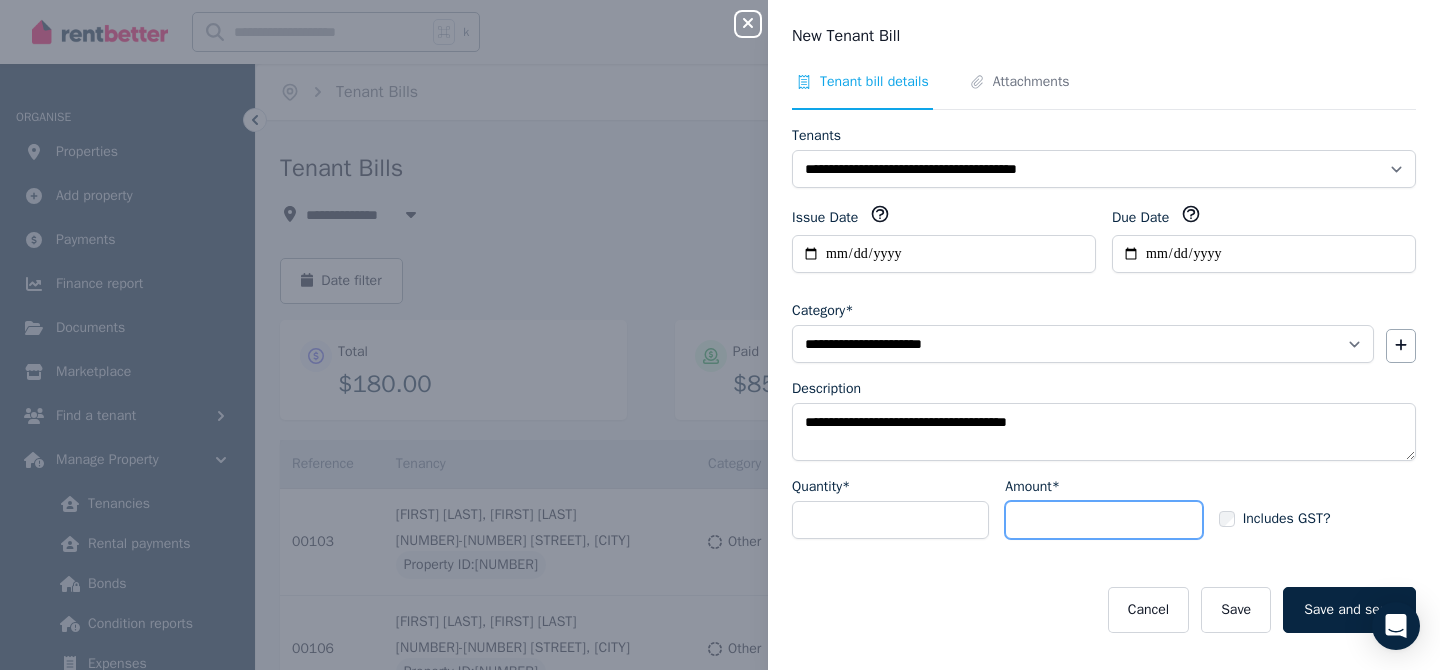 click on "Amount*" at bounding box center [1103, 520] 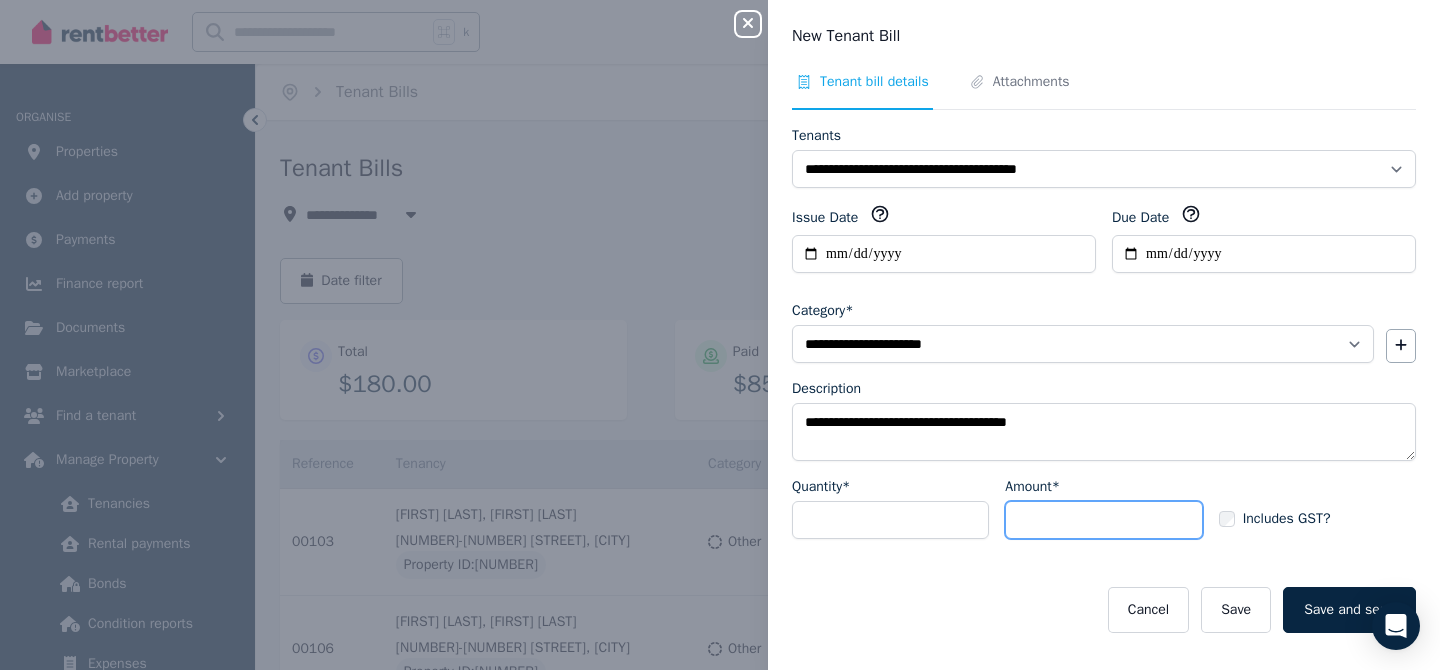 type on "***" 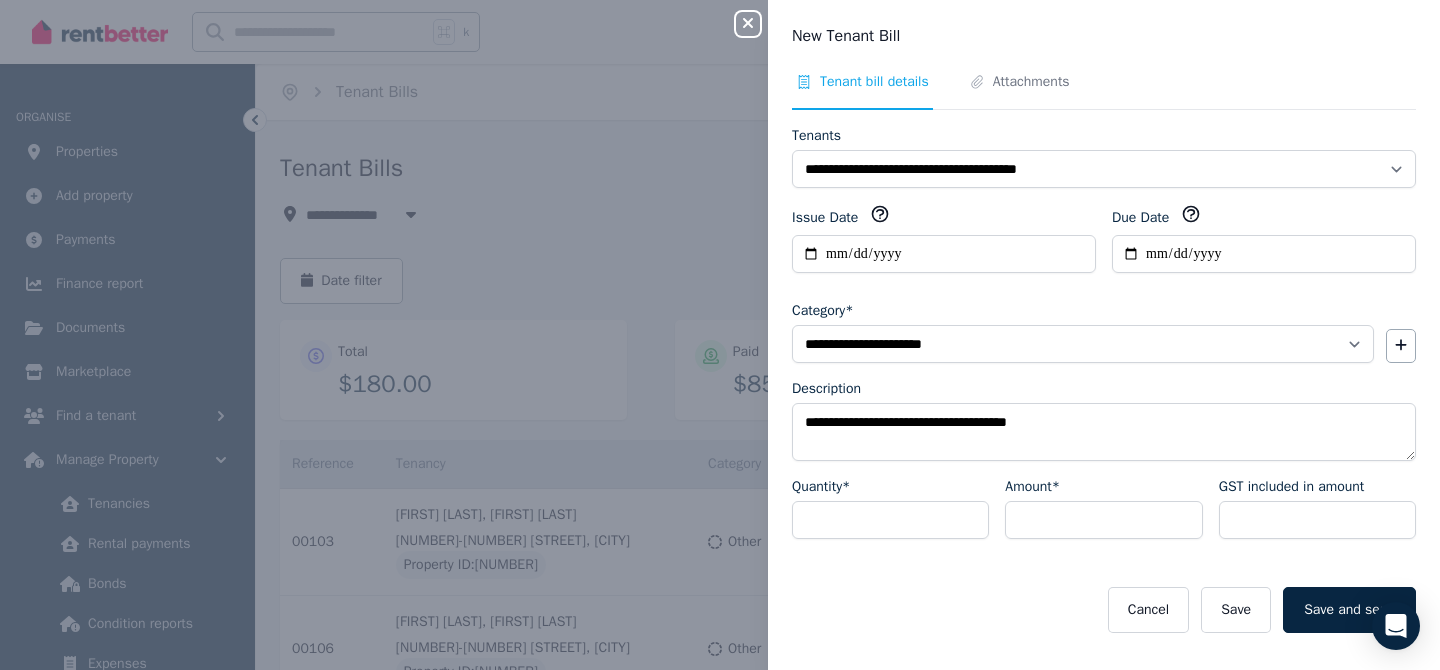 click on "Cancel Save Save and send" at bounding box center (1104, 610) 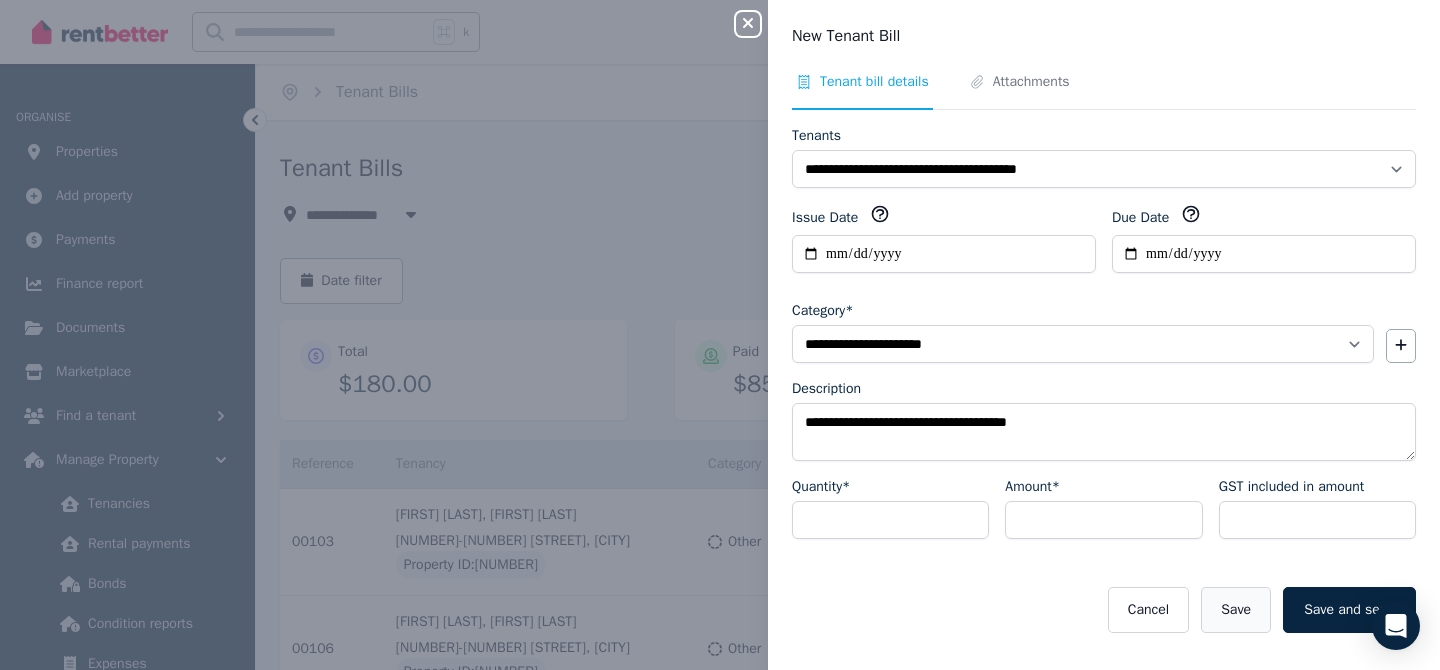 click on "Save" at bounding box center [1236, 610] 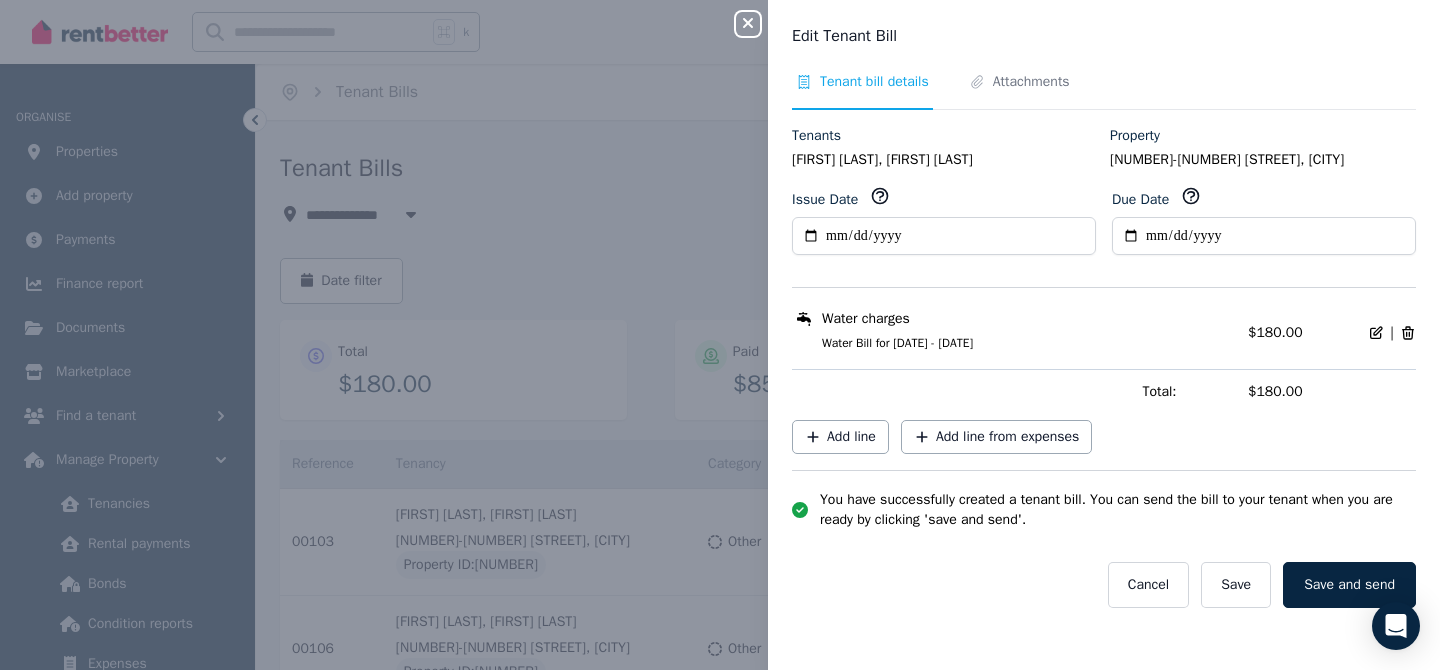click 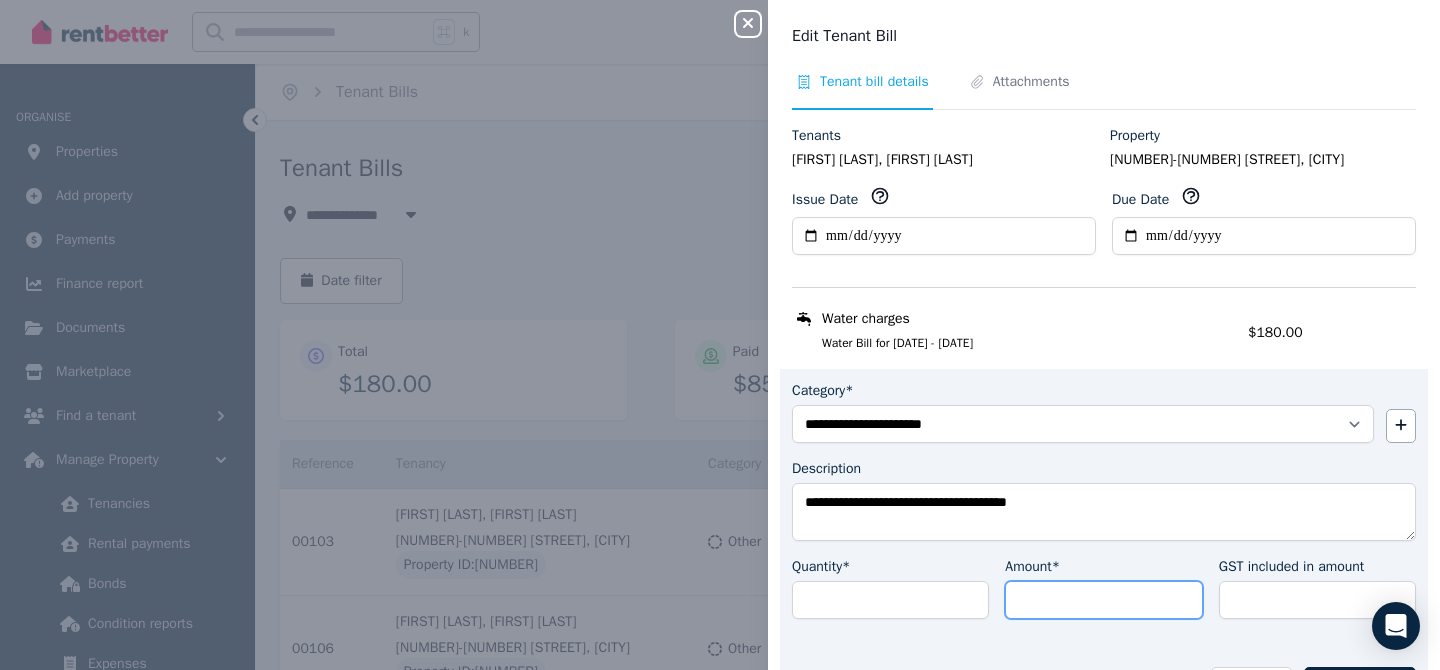 click on "******" at bounding box center [1103, 600] 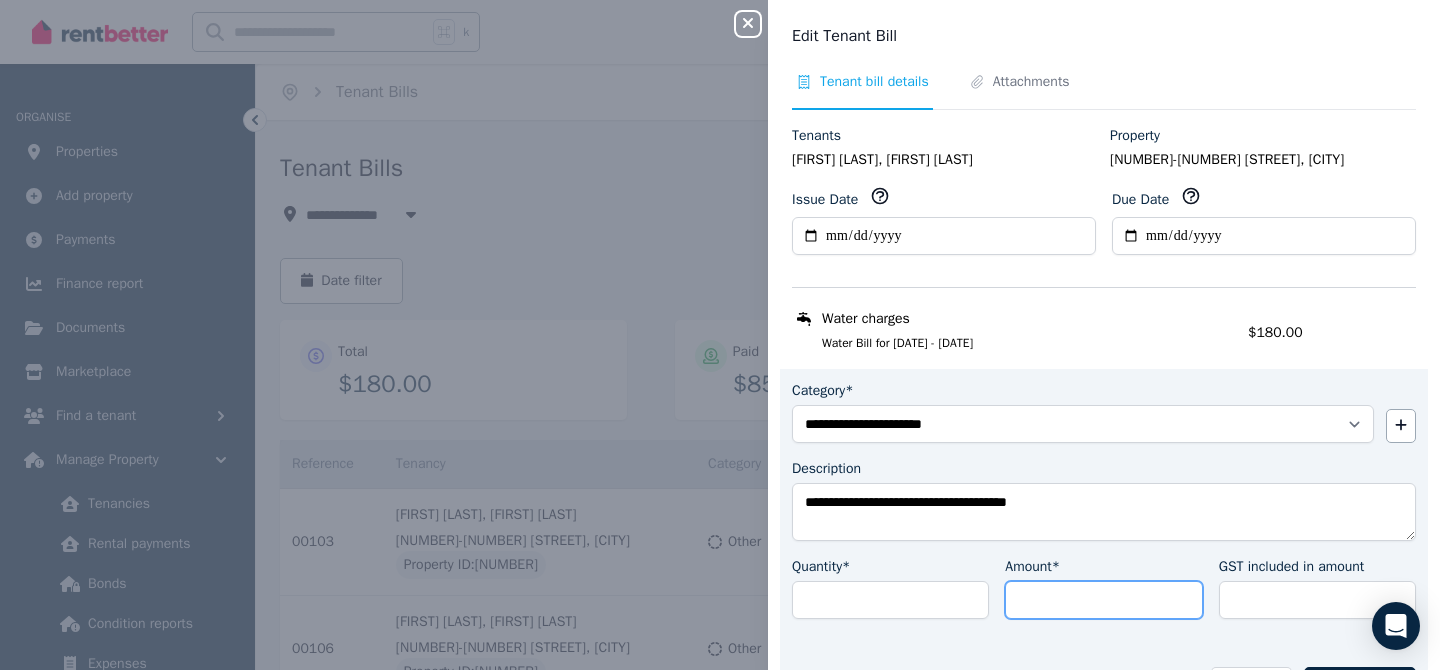 type on "*****" 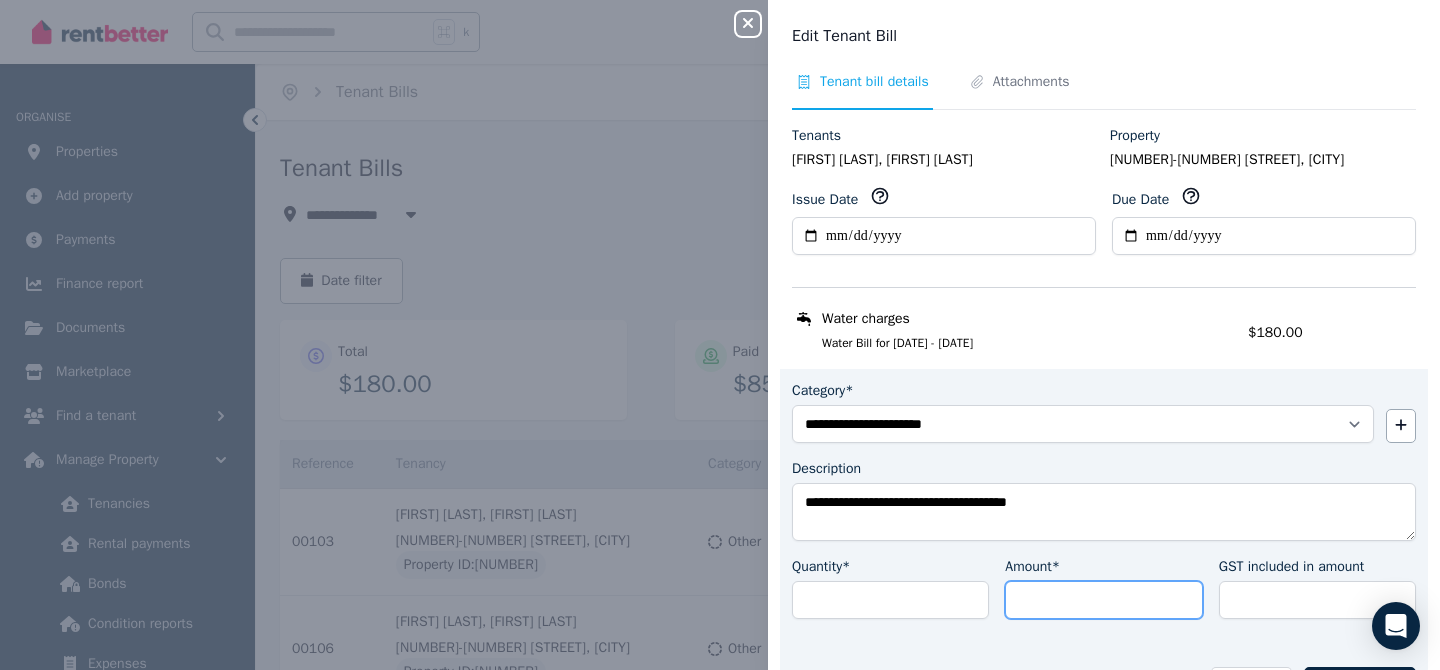 type on "*****" 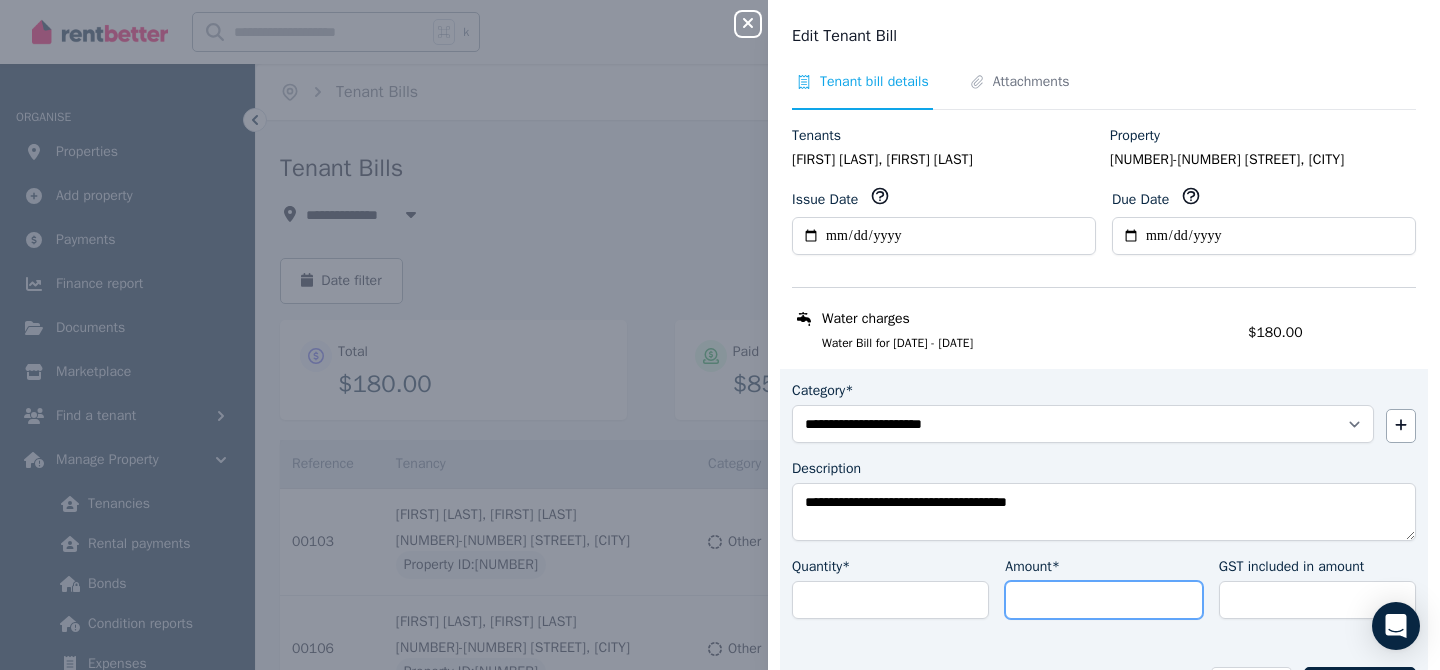 type on "******" 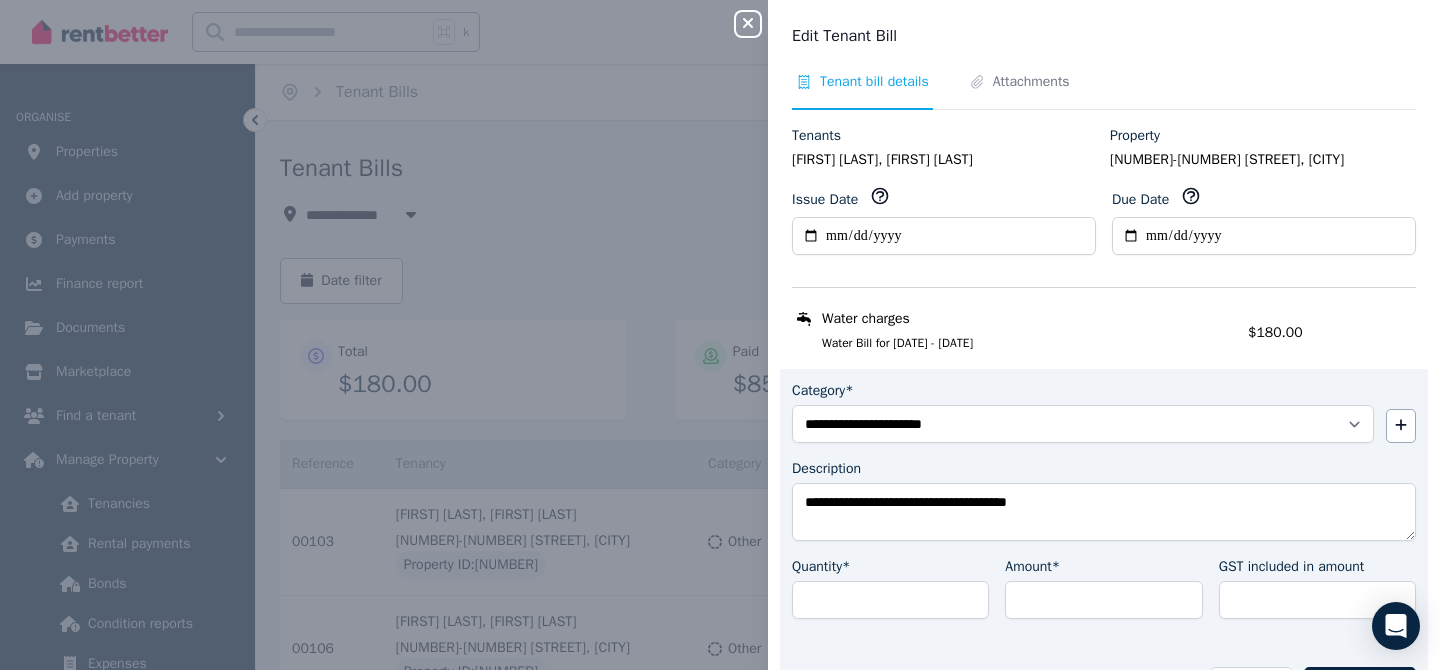click on "**********" at bounding box center (1104, 547) 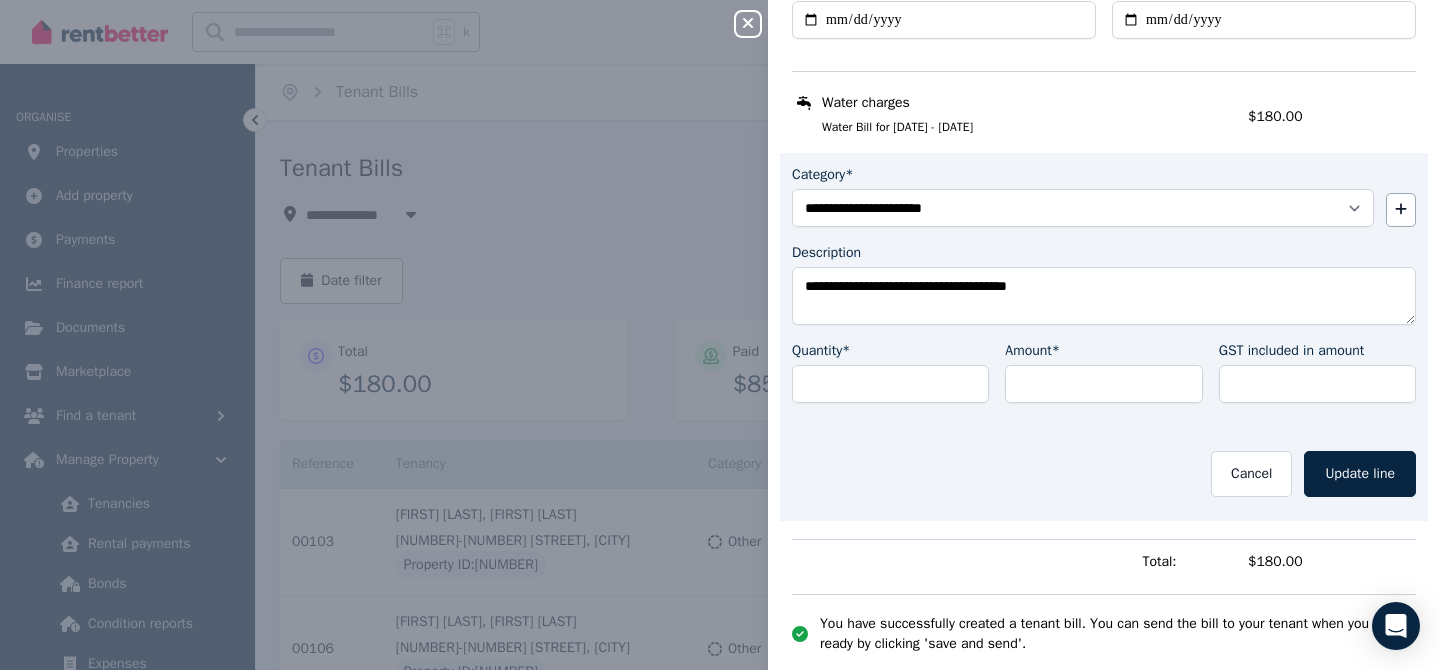 scroll, scrollTop: 255, scrollLeft: 0, axis: vertical 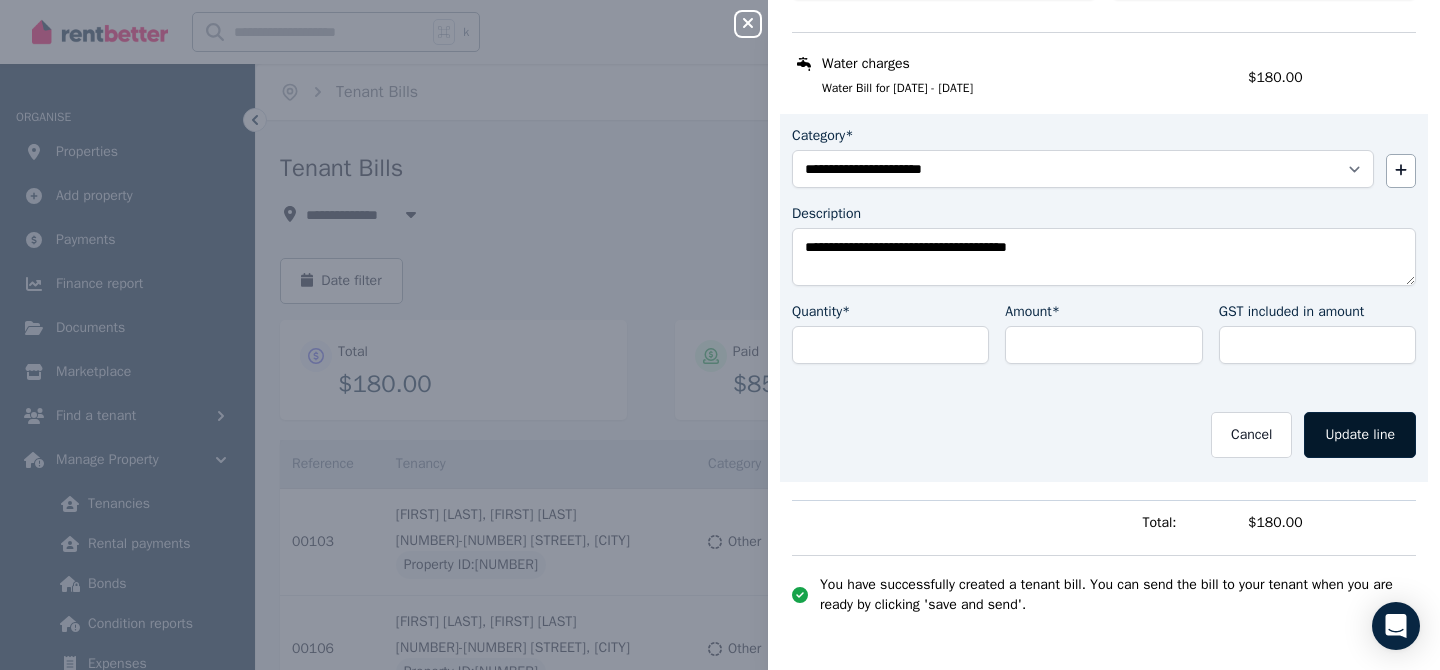 click on "Update line" at bounding box center (1360, 435) 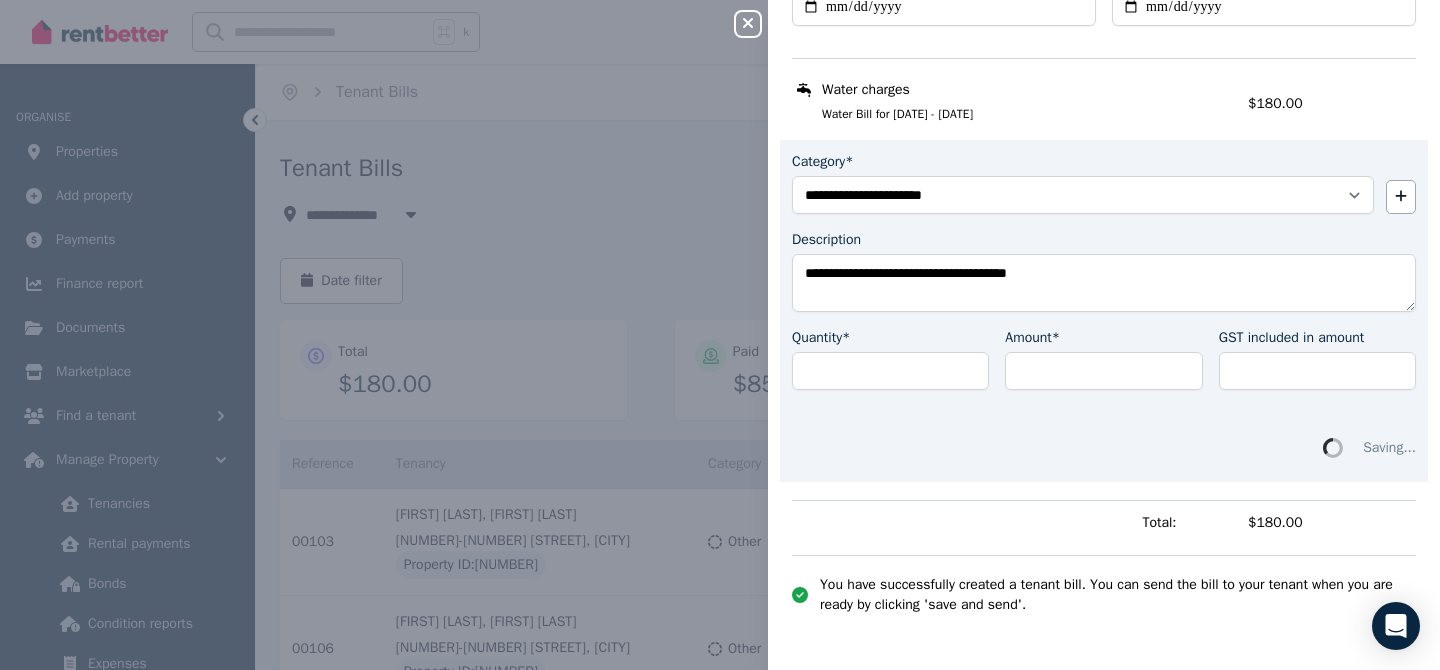 scroll, scrollTop: 0, scrollLeft: 0, axis: both 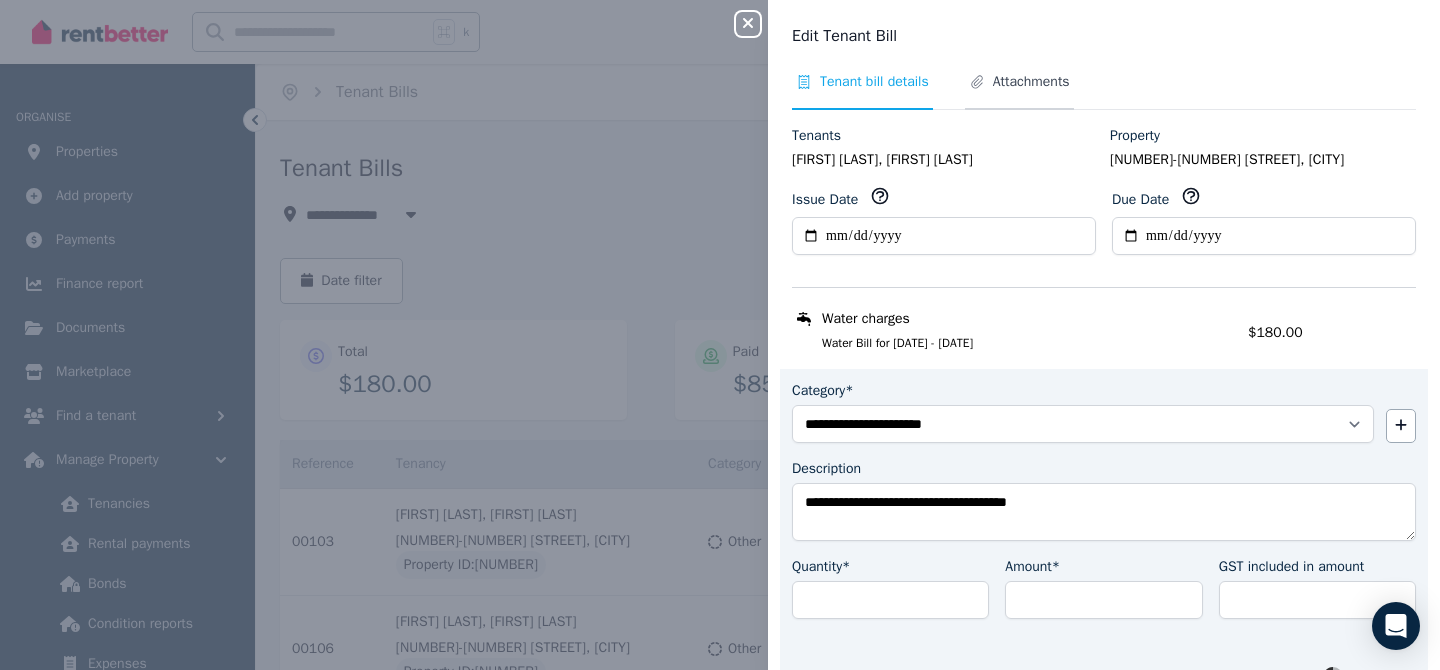 click on "Attachments" at bounding box center (1031, 82) 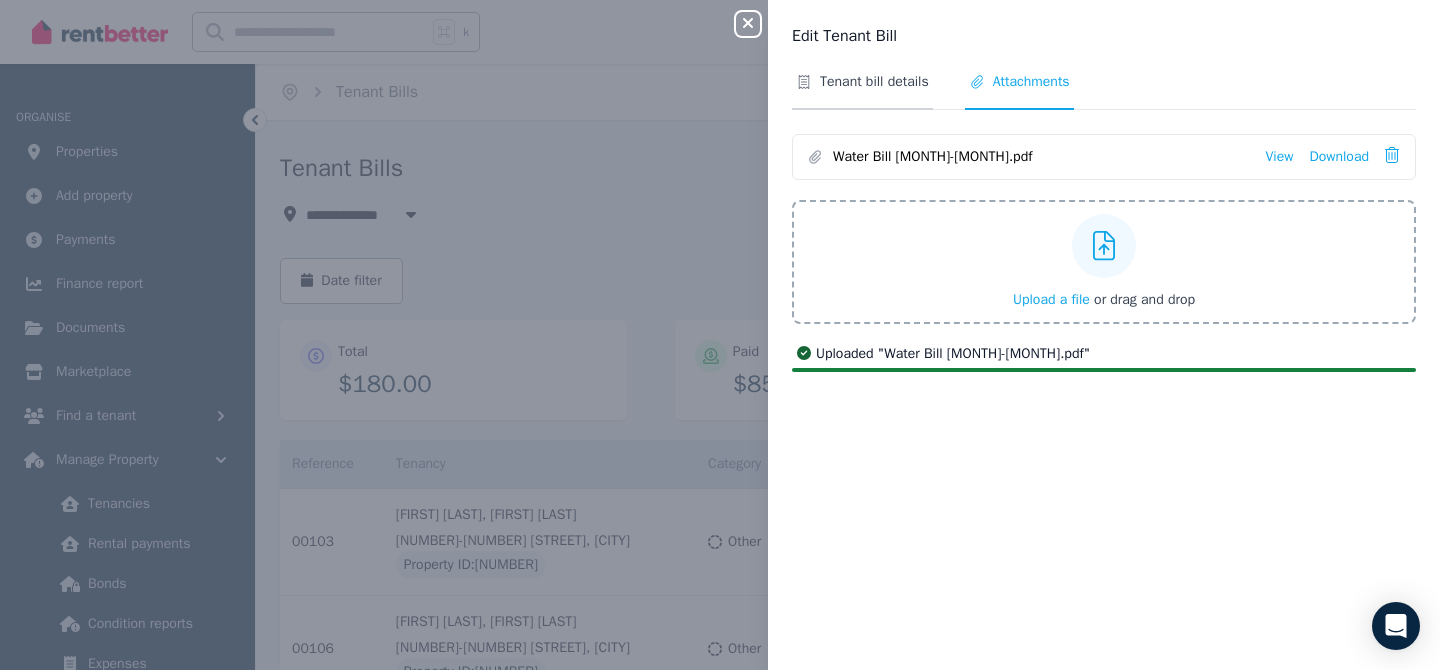 click on "Tenant bill details" at bounding box center (874, 82) 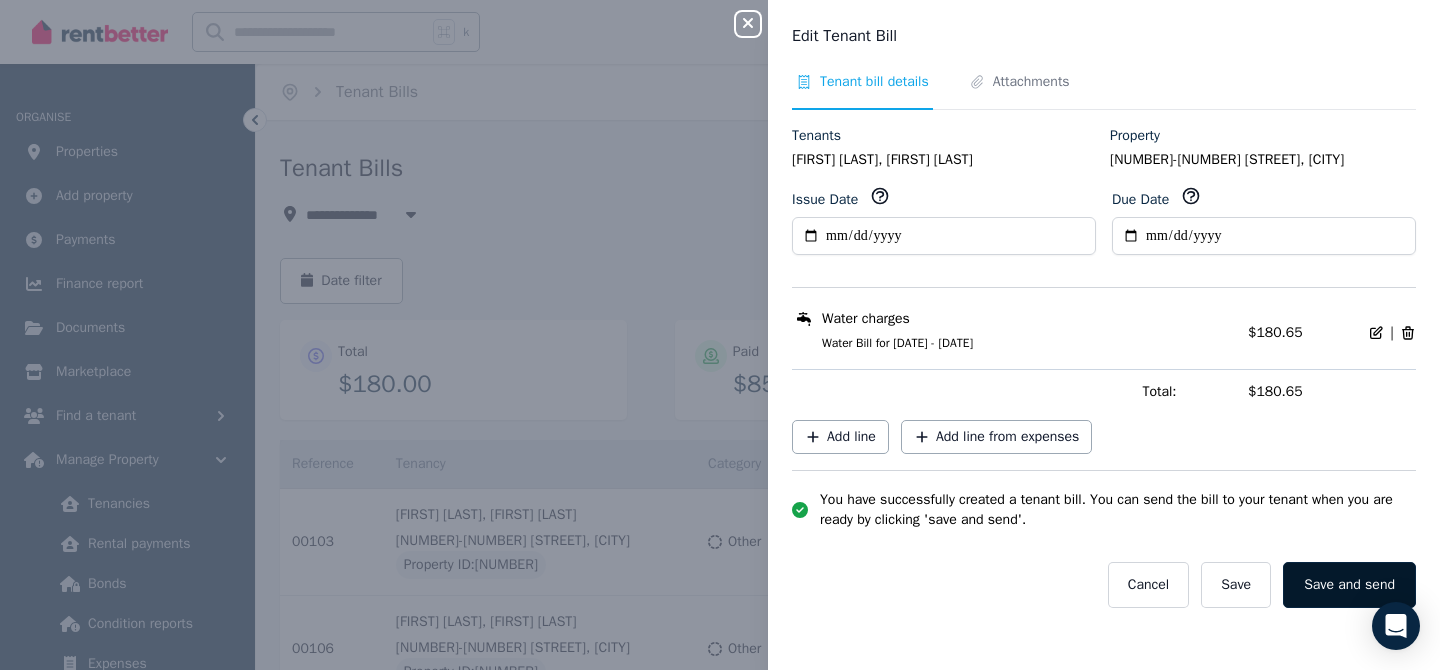click on "Save and send" at bounding box center (1349, 585) 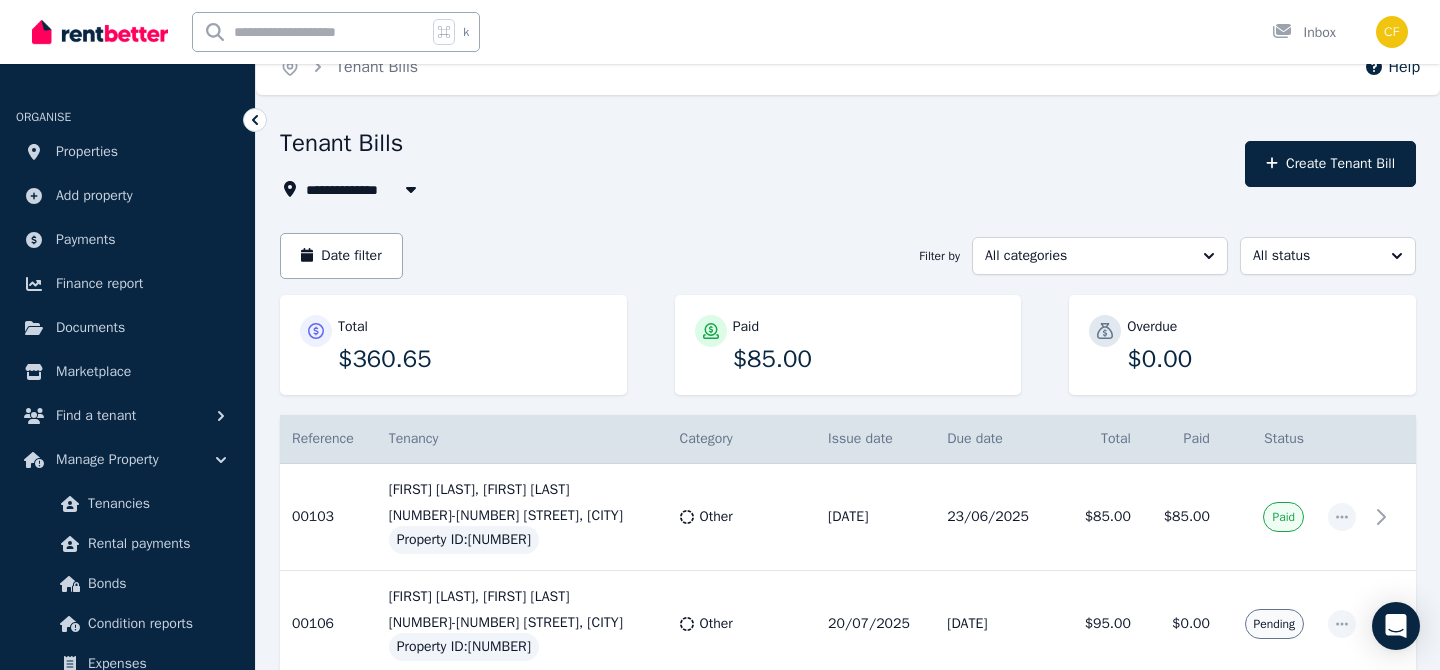 scroll, scrollTop: 0, scrollLeft: 0, axis: both 